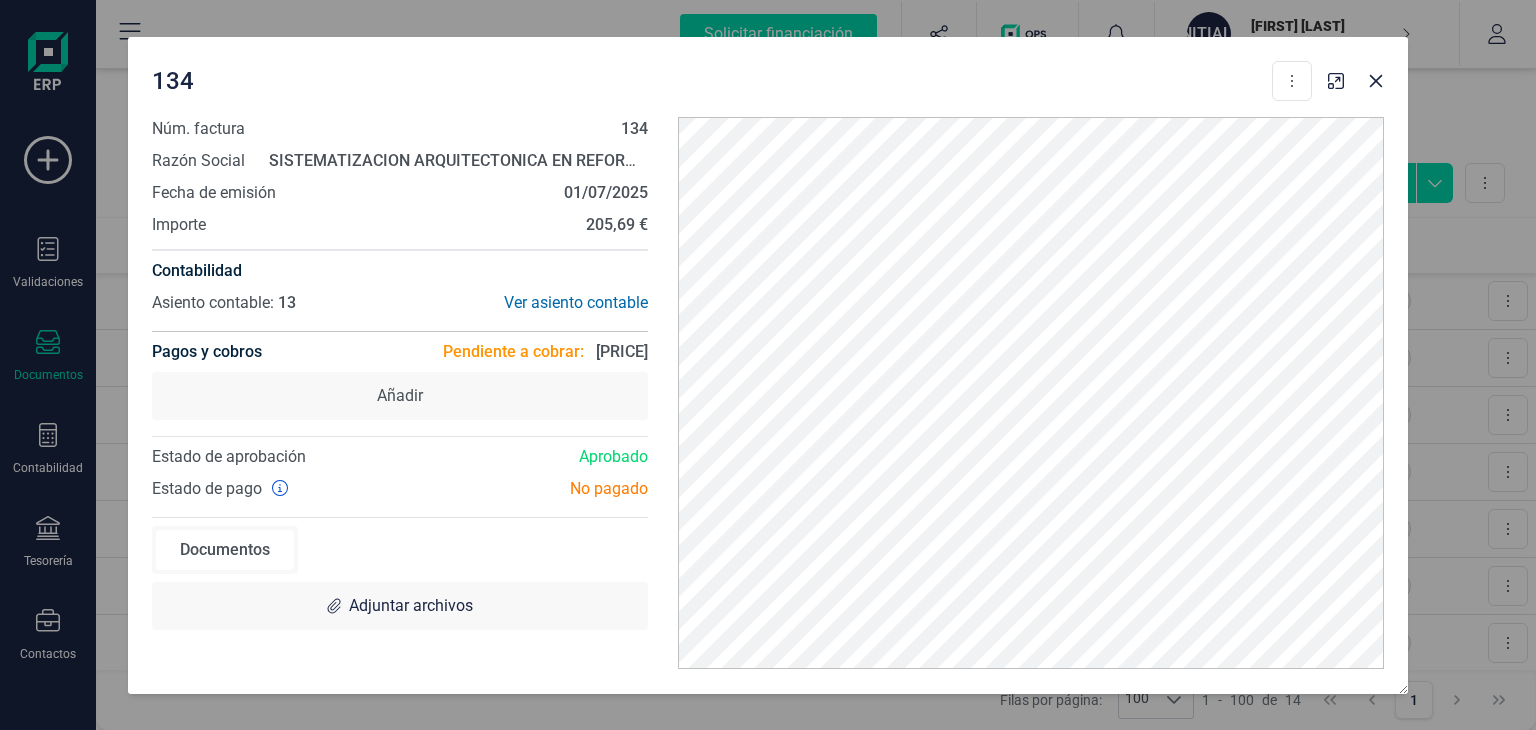 scroll, scrollTop: 0, scrollLeft: 0, axis: both 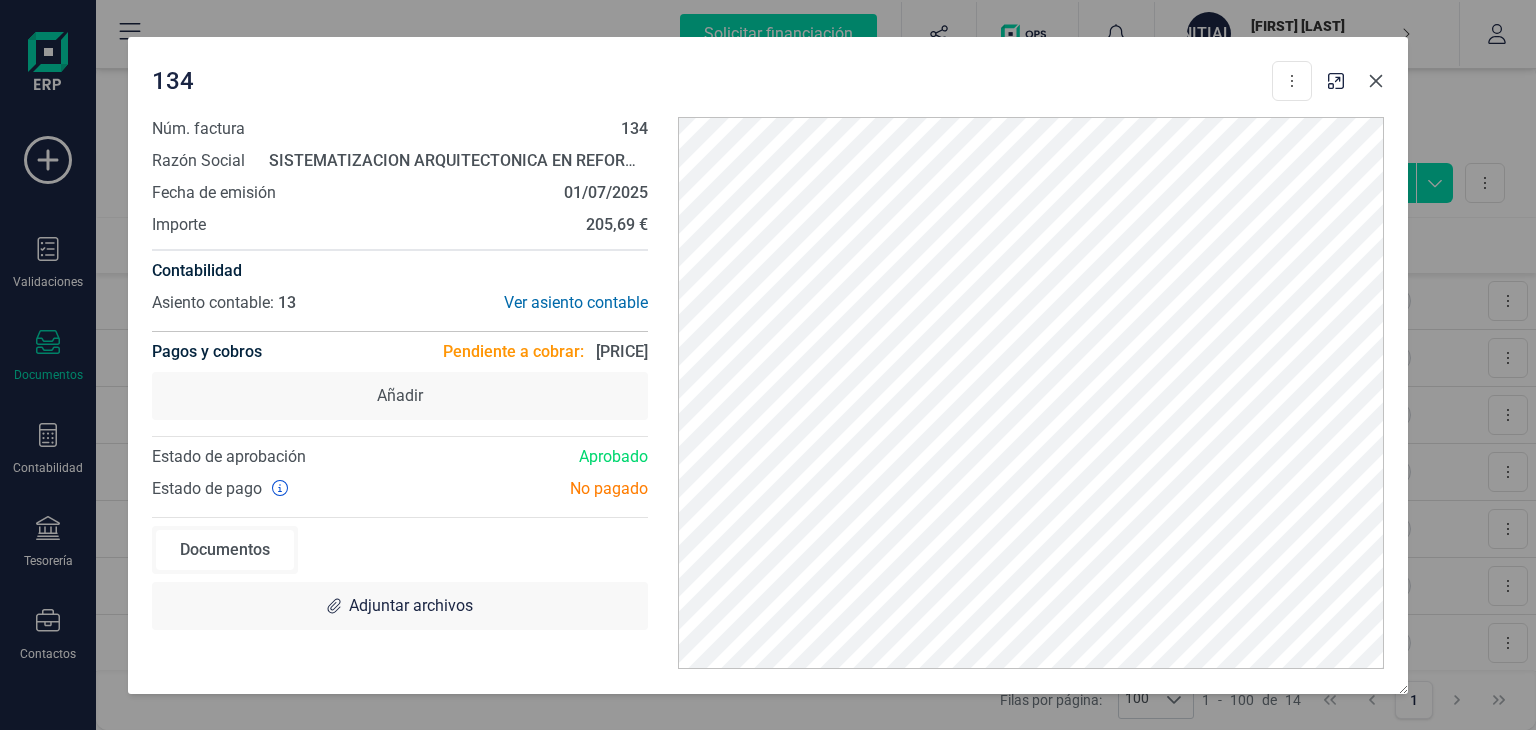 click 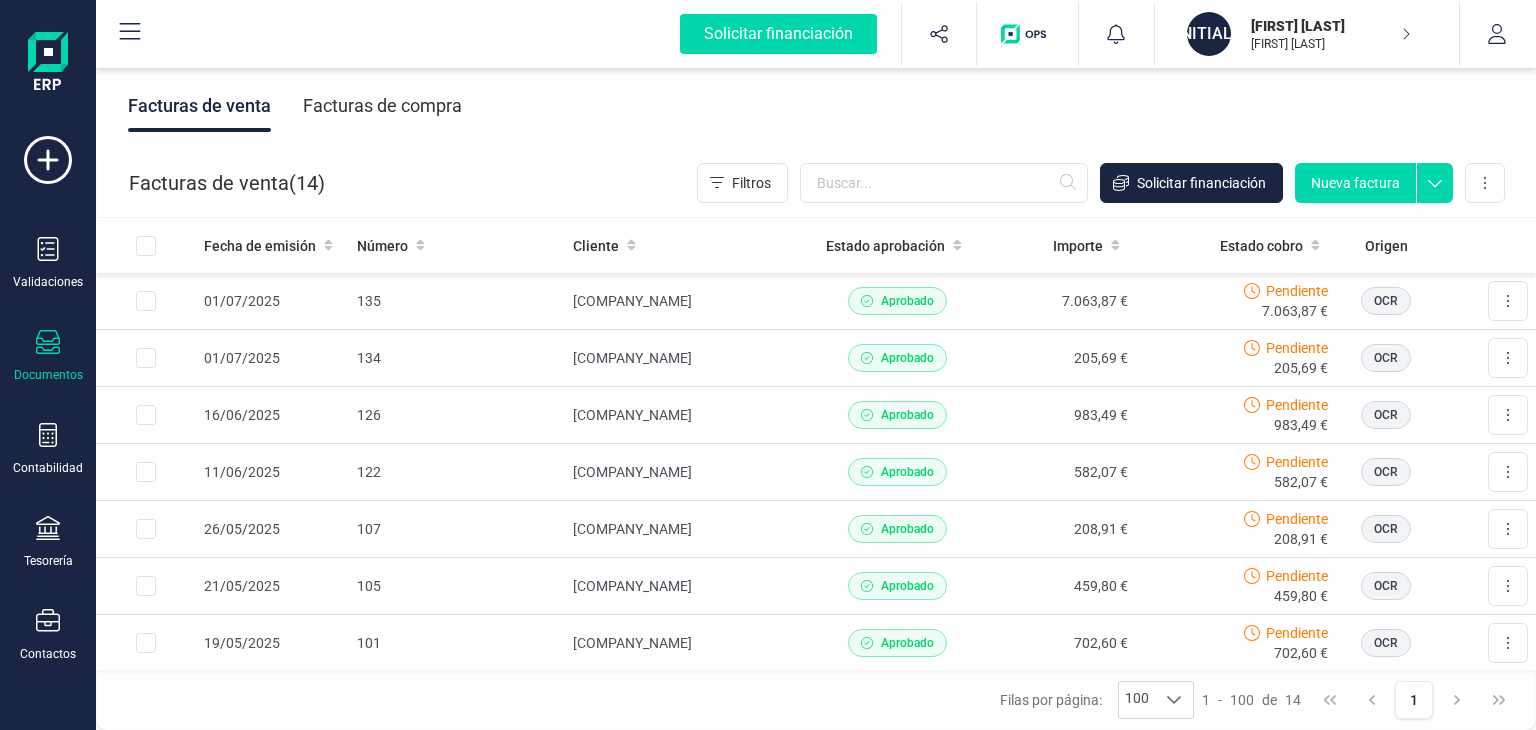 scroll, scrollTop: 262, scrollLeft: 0, axis: vertical 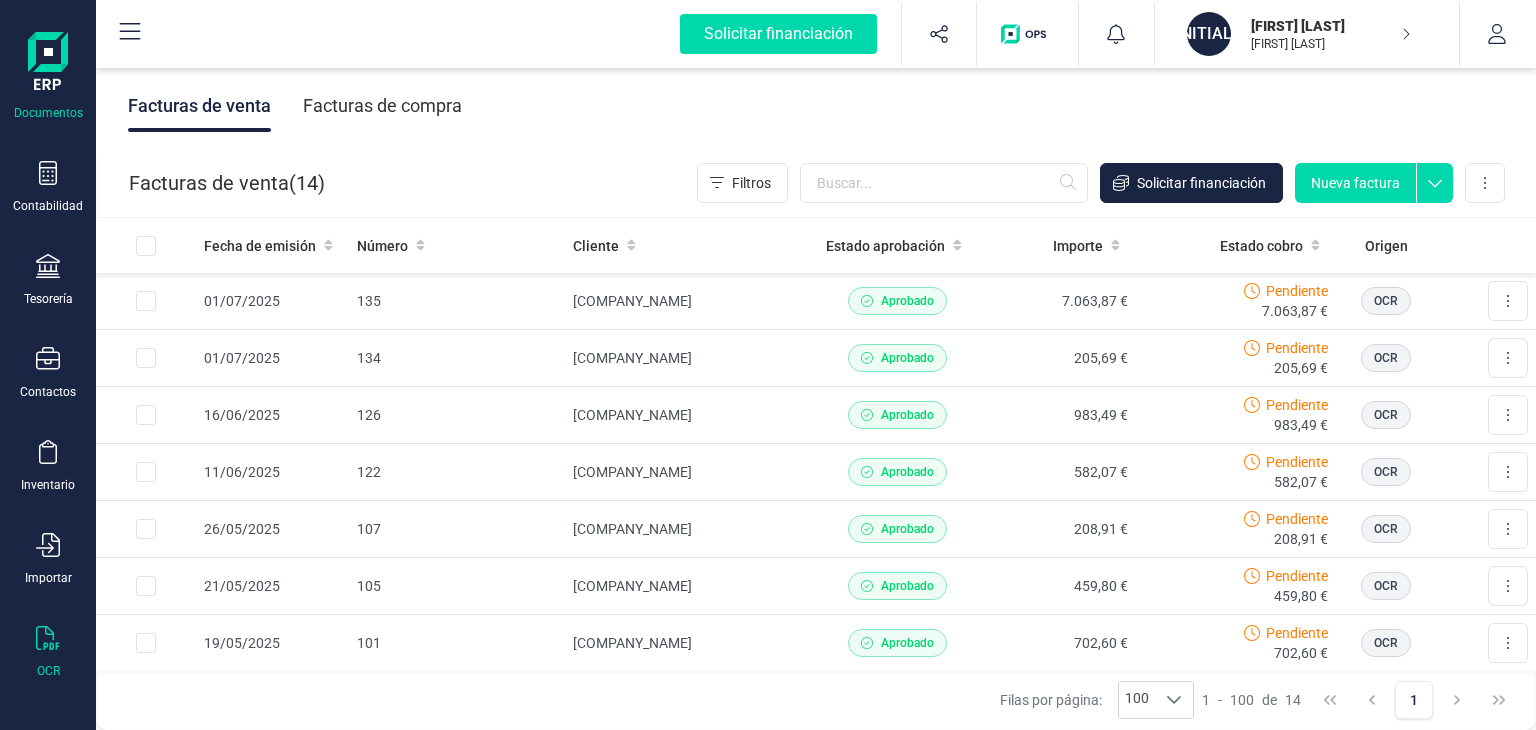 click on "OCR" at bounding box center [48, 652] 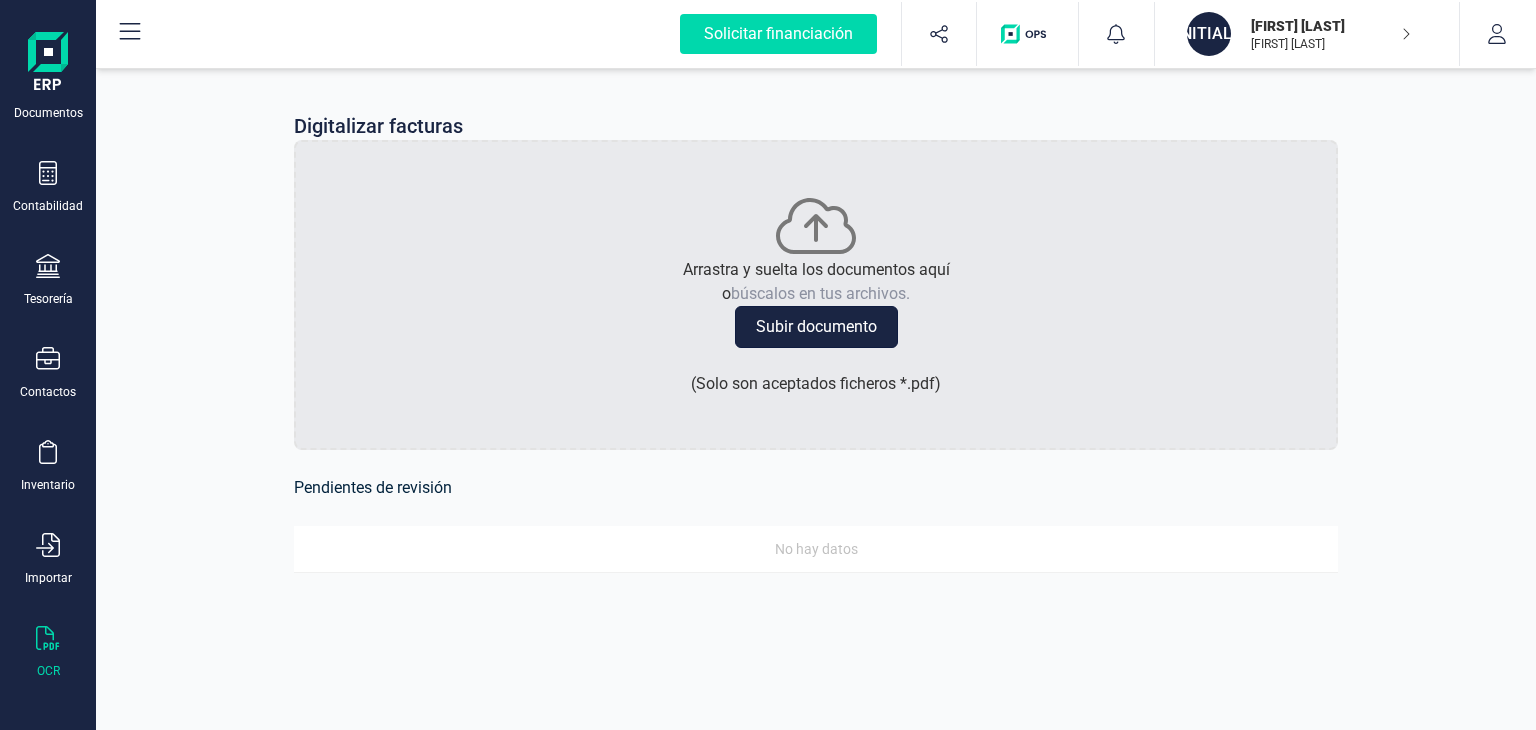 click on "Subir documento" at bounding box center (816, 327) 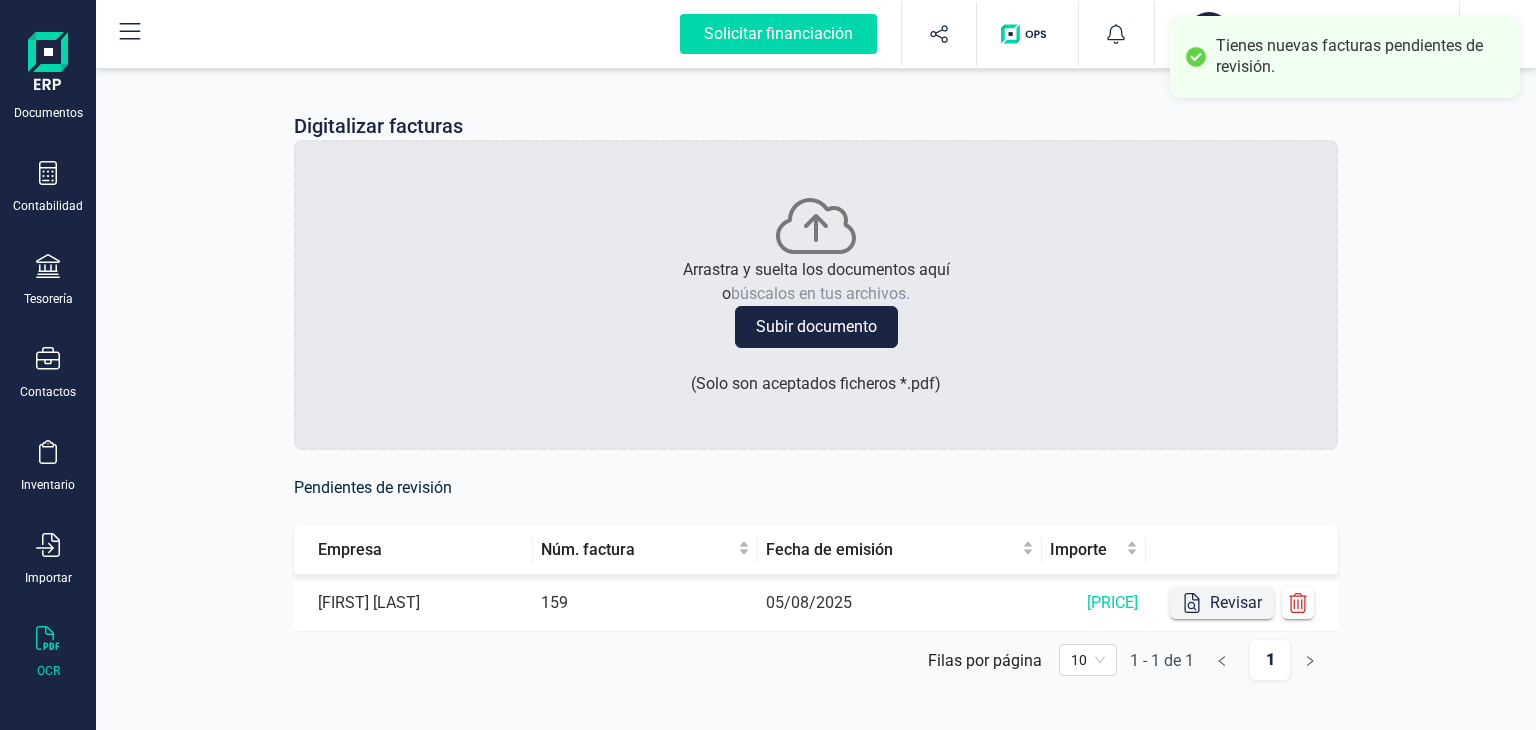 click on "Revisar" at bounding box center (1222, 603) 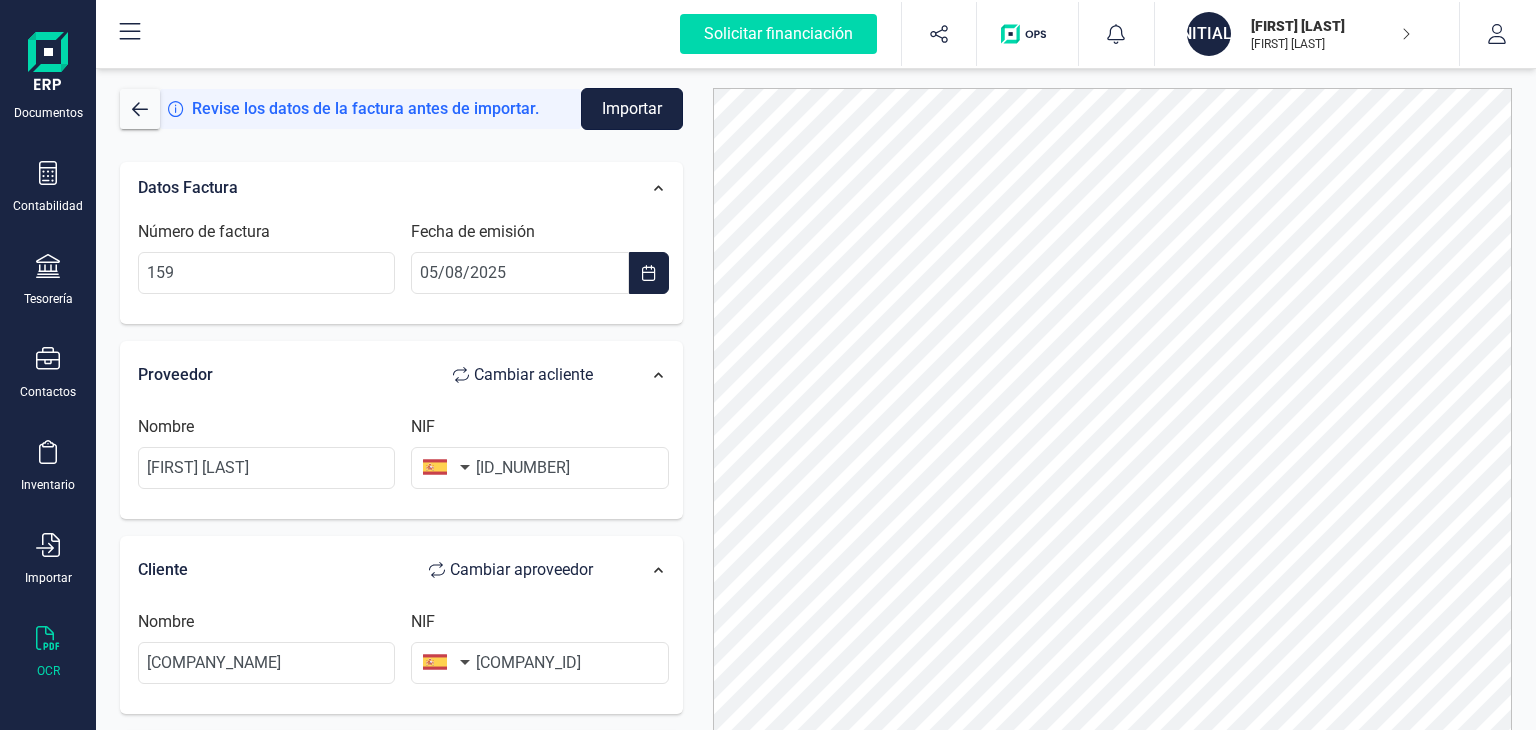 click on "Importar" at bounding box center [632, 109] 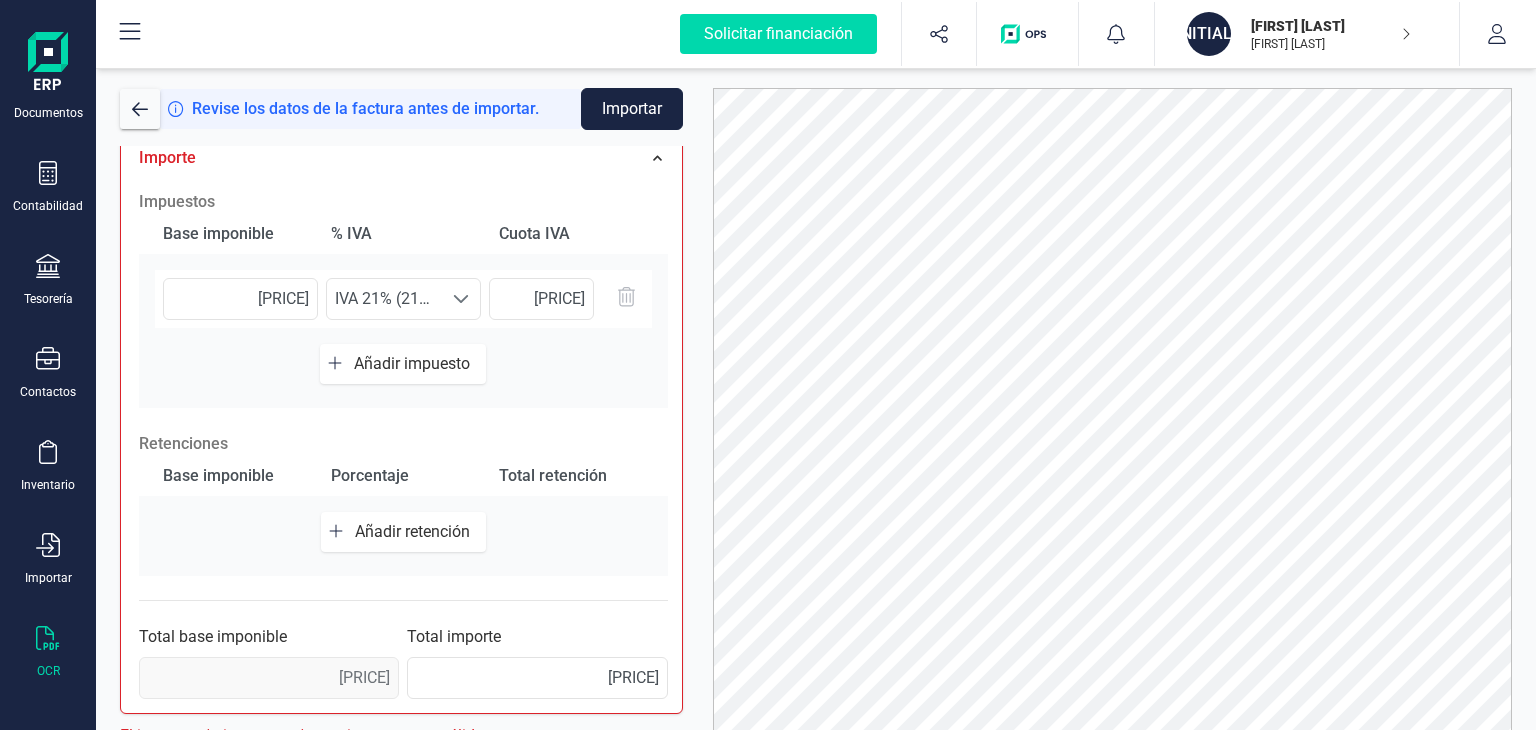scroll, scrollTop: 606, scrollLeft: 0, axis: vertical 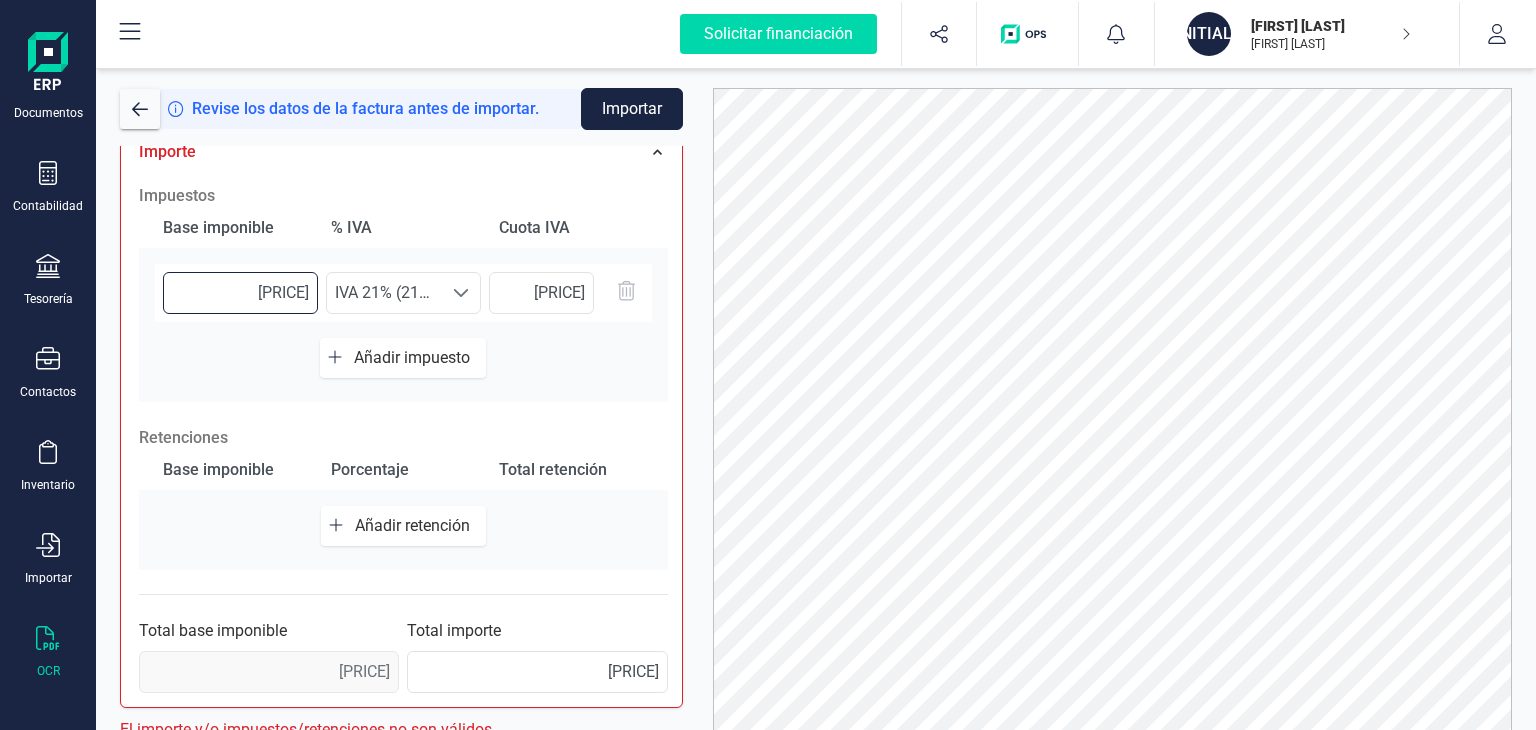 click on "[PRICE]" at bounding box center [240, 293] 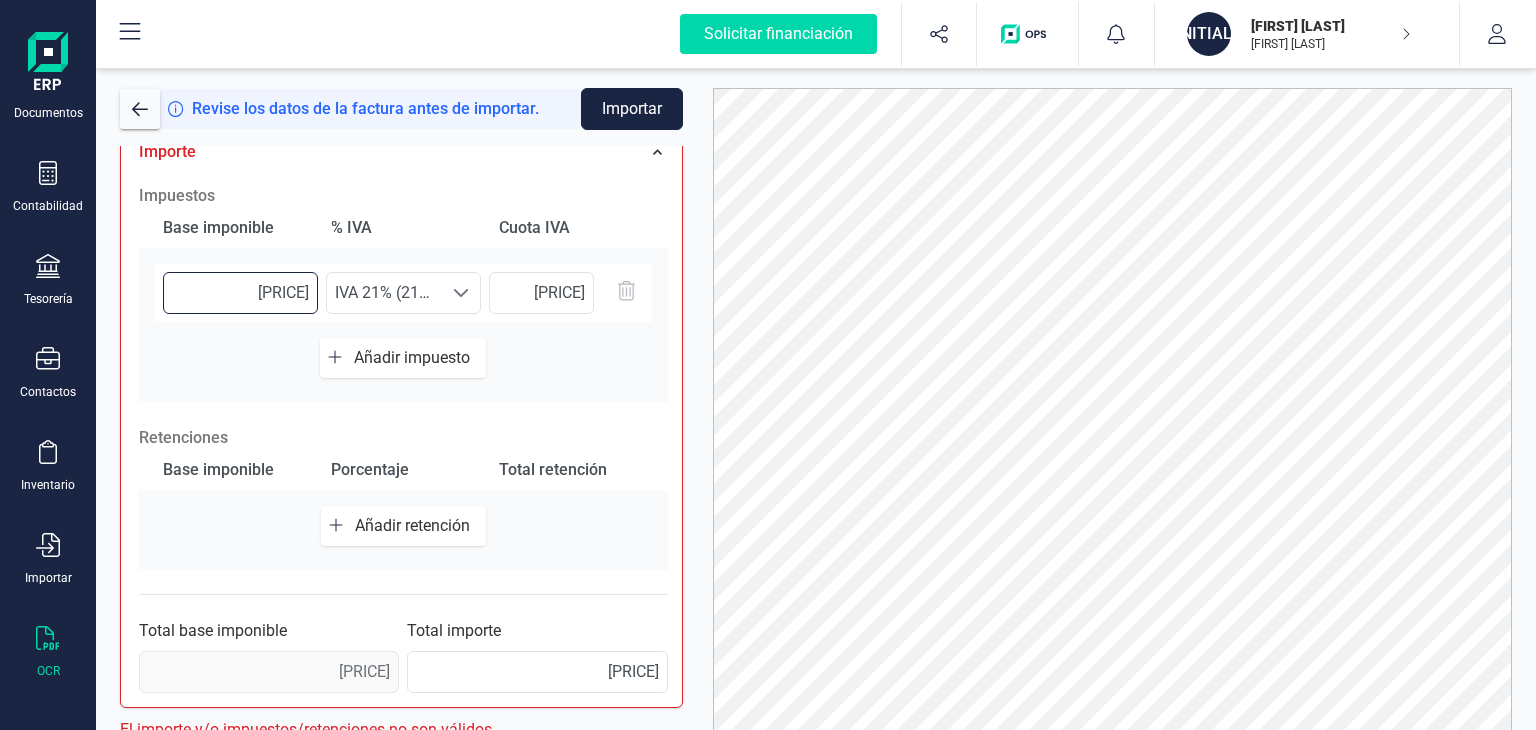 scroll, scrollTop: 306, scrollLeft: 0, axis: vertical 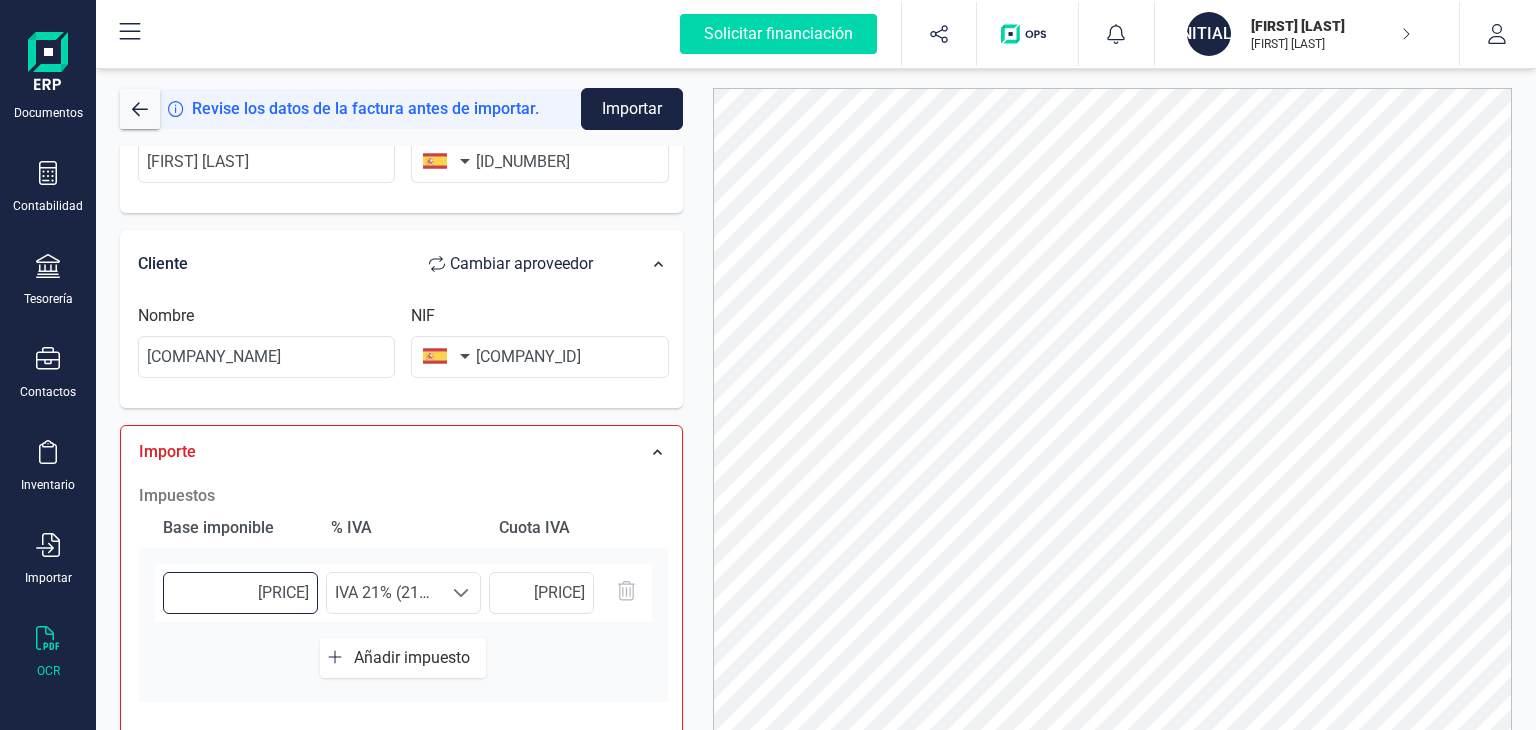 type on "[PRICE]" 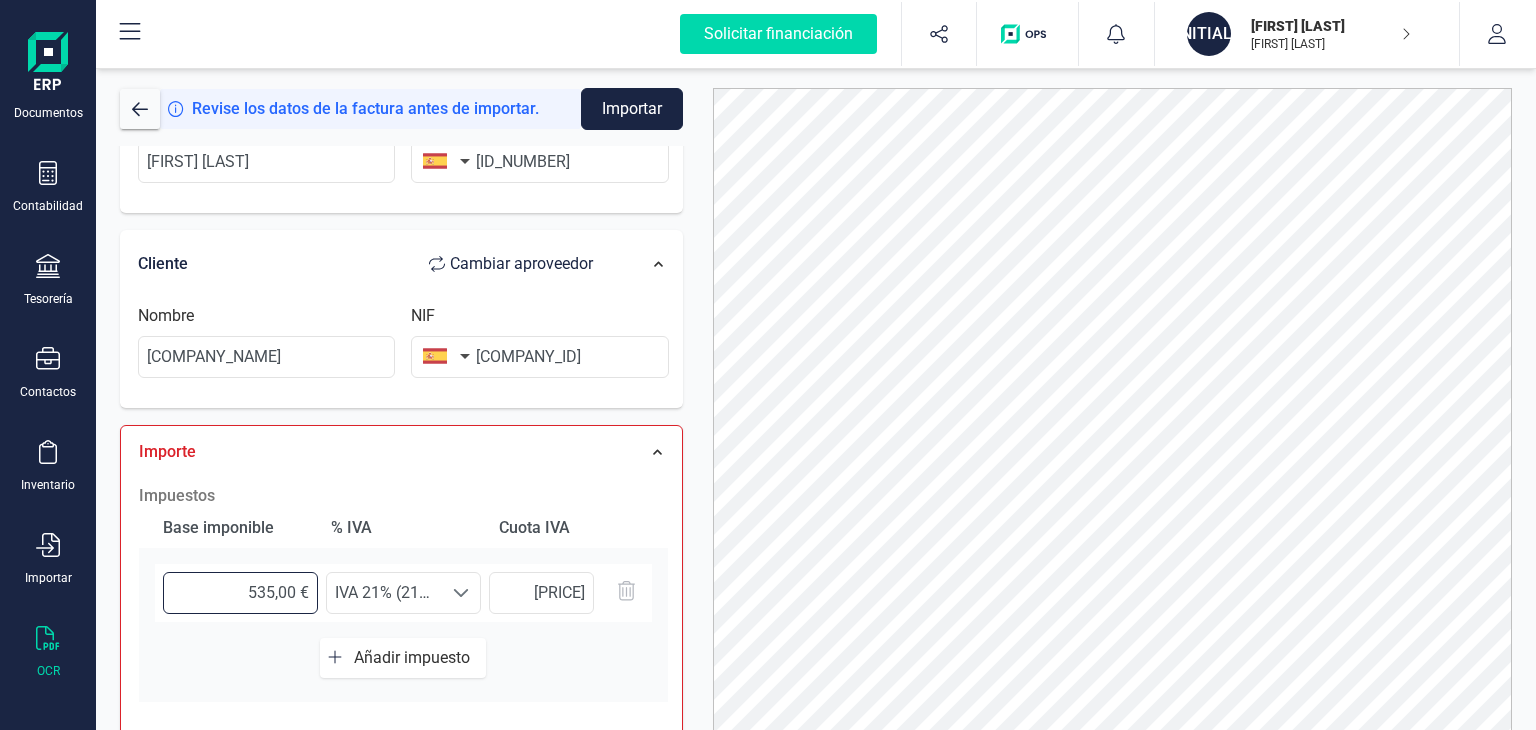 type on "53,00 €" 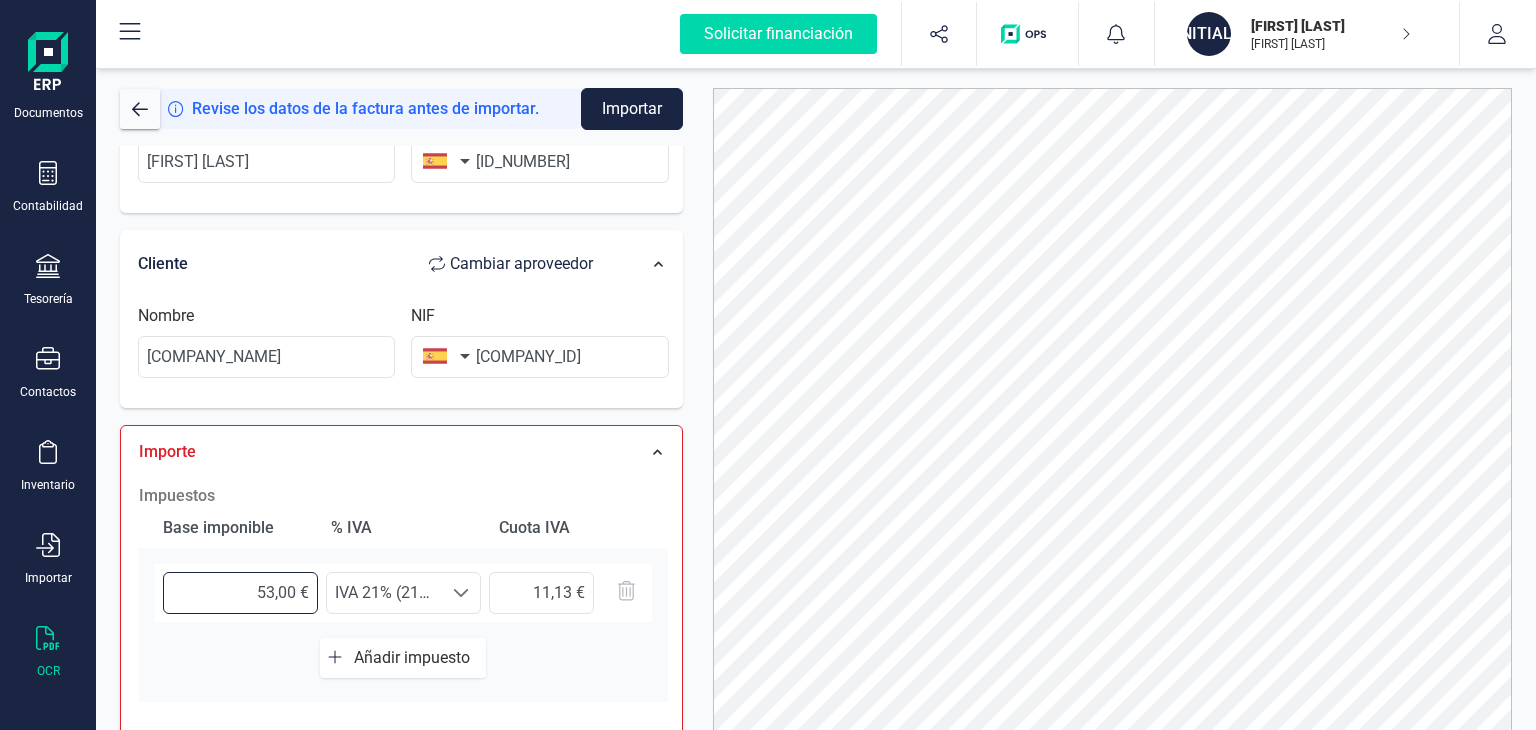 type on "5,00 €" 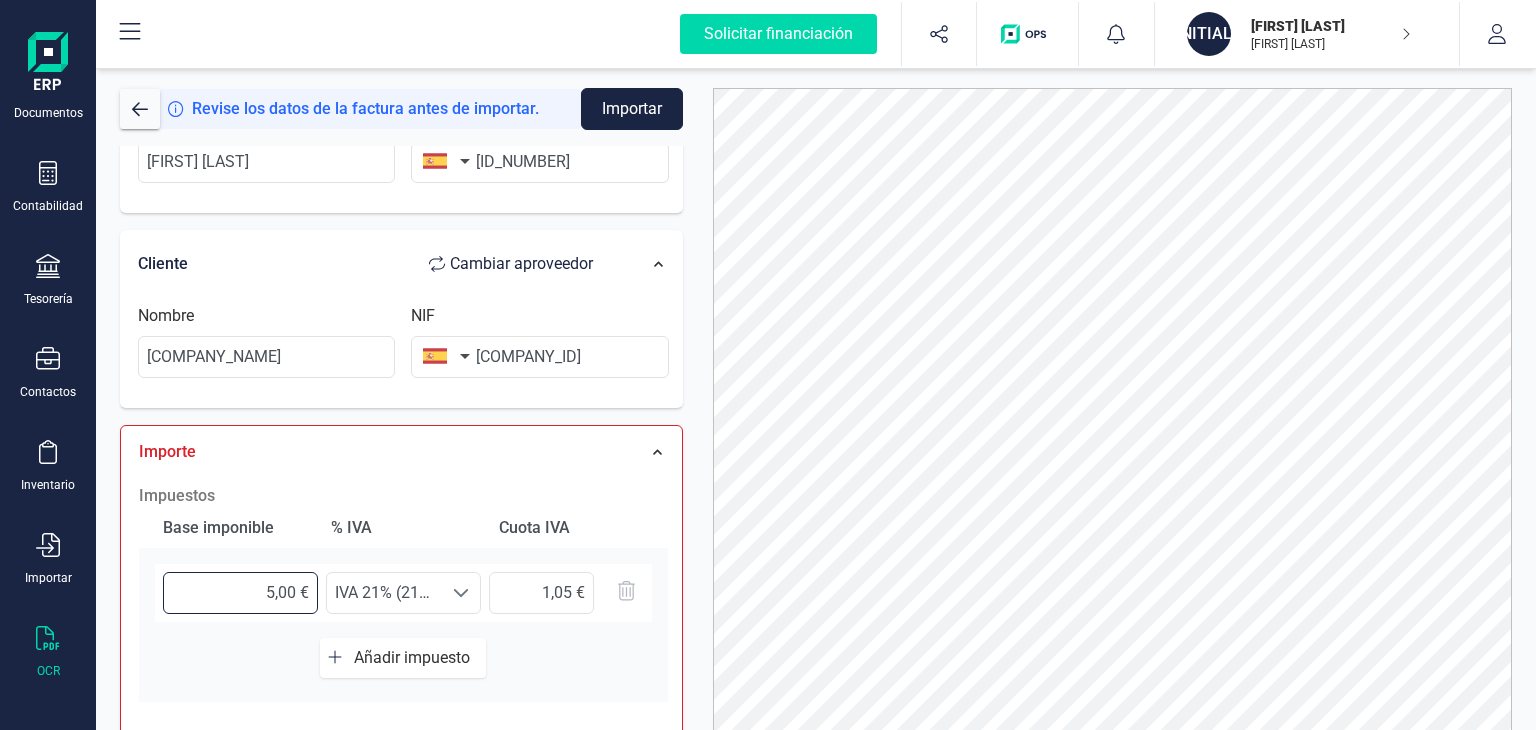type on "52,00 €" 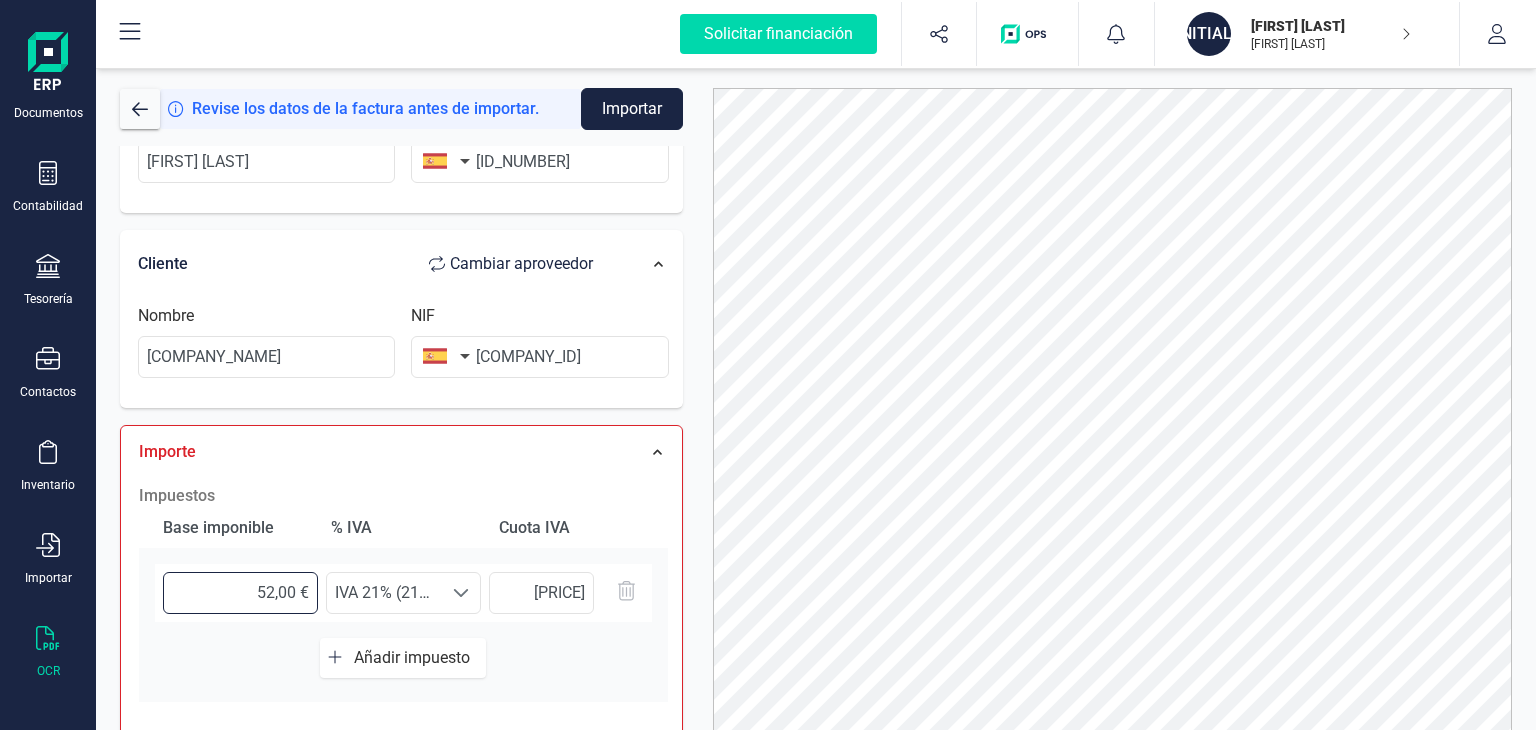 type on "[PRICE]" 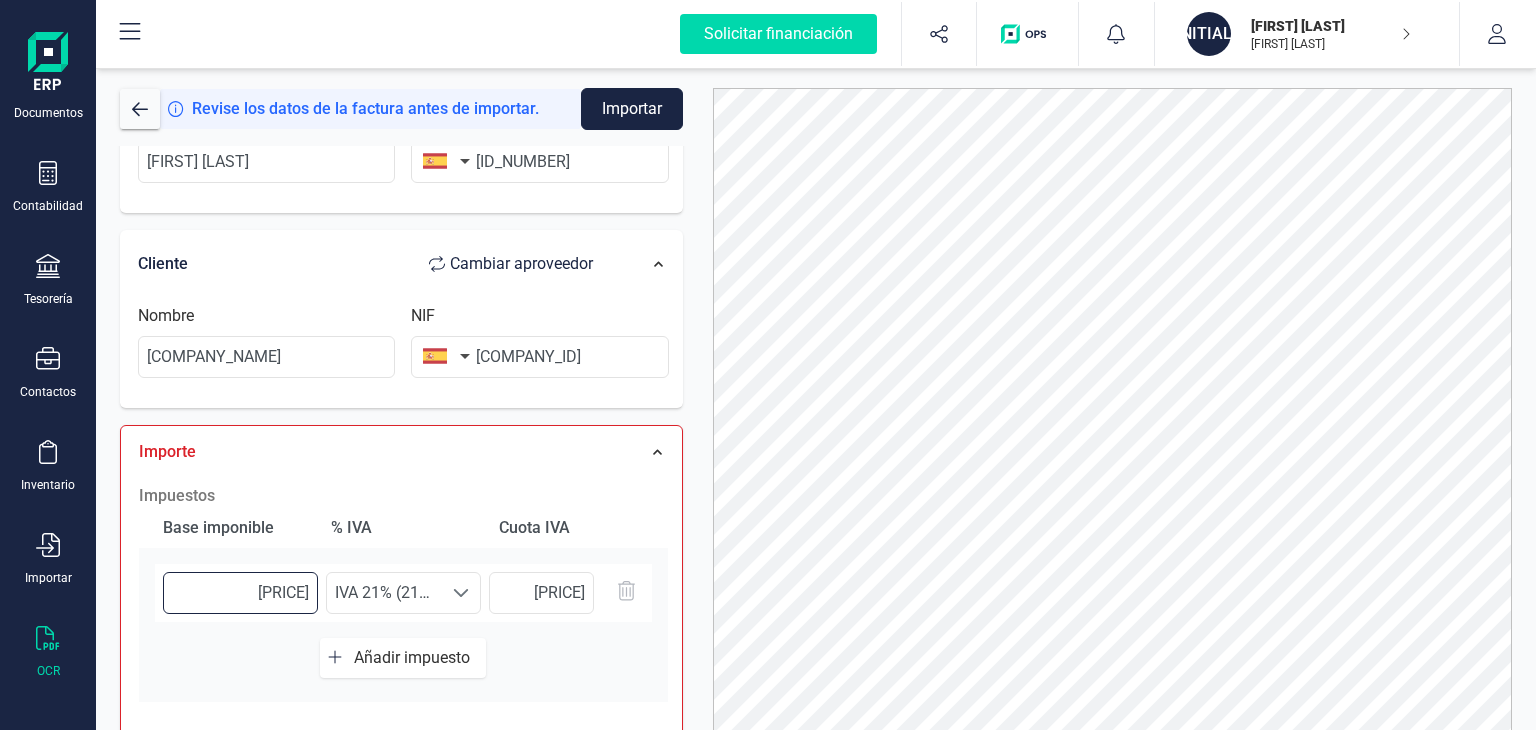 type on "[PRICE]" 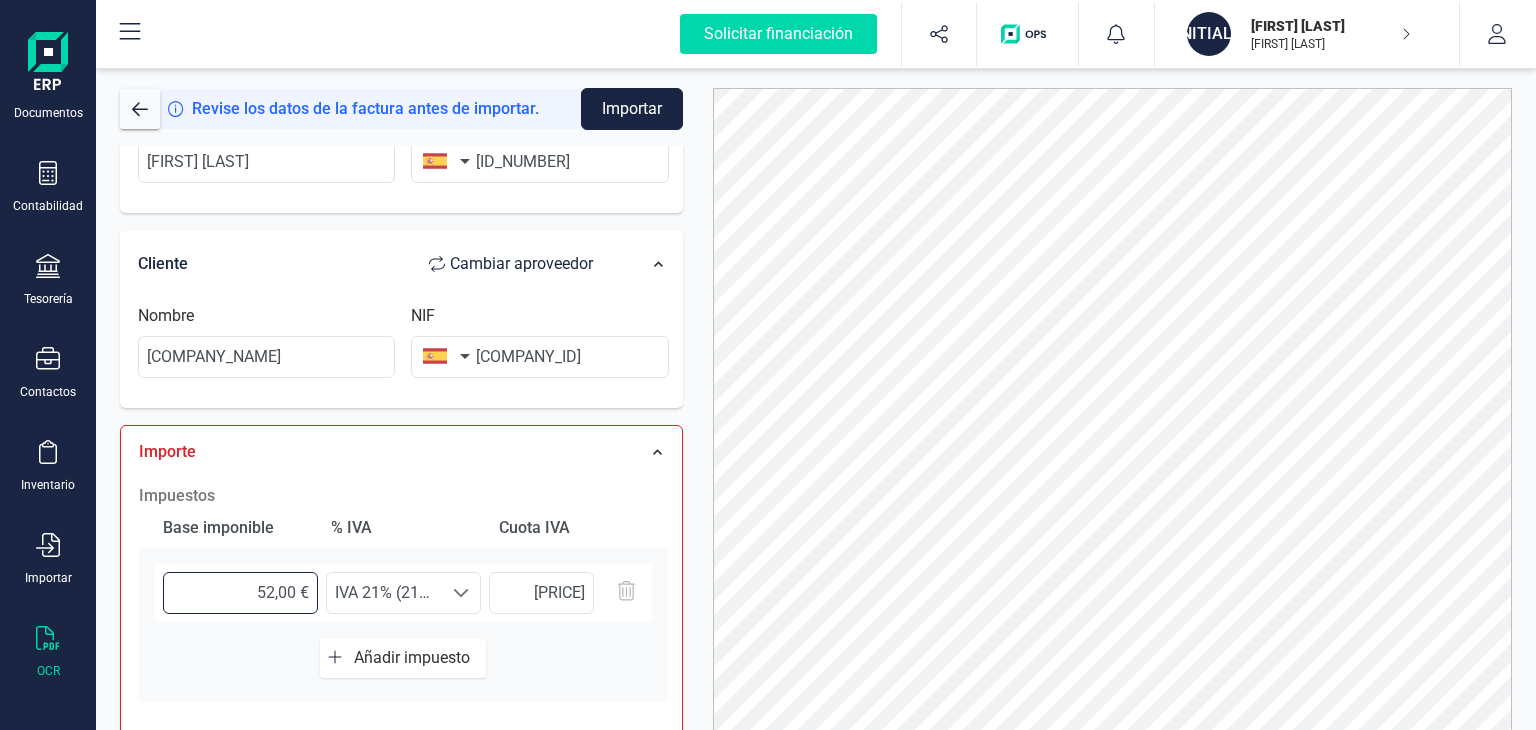 type on "5,00 €" 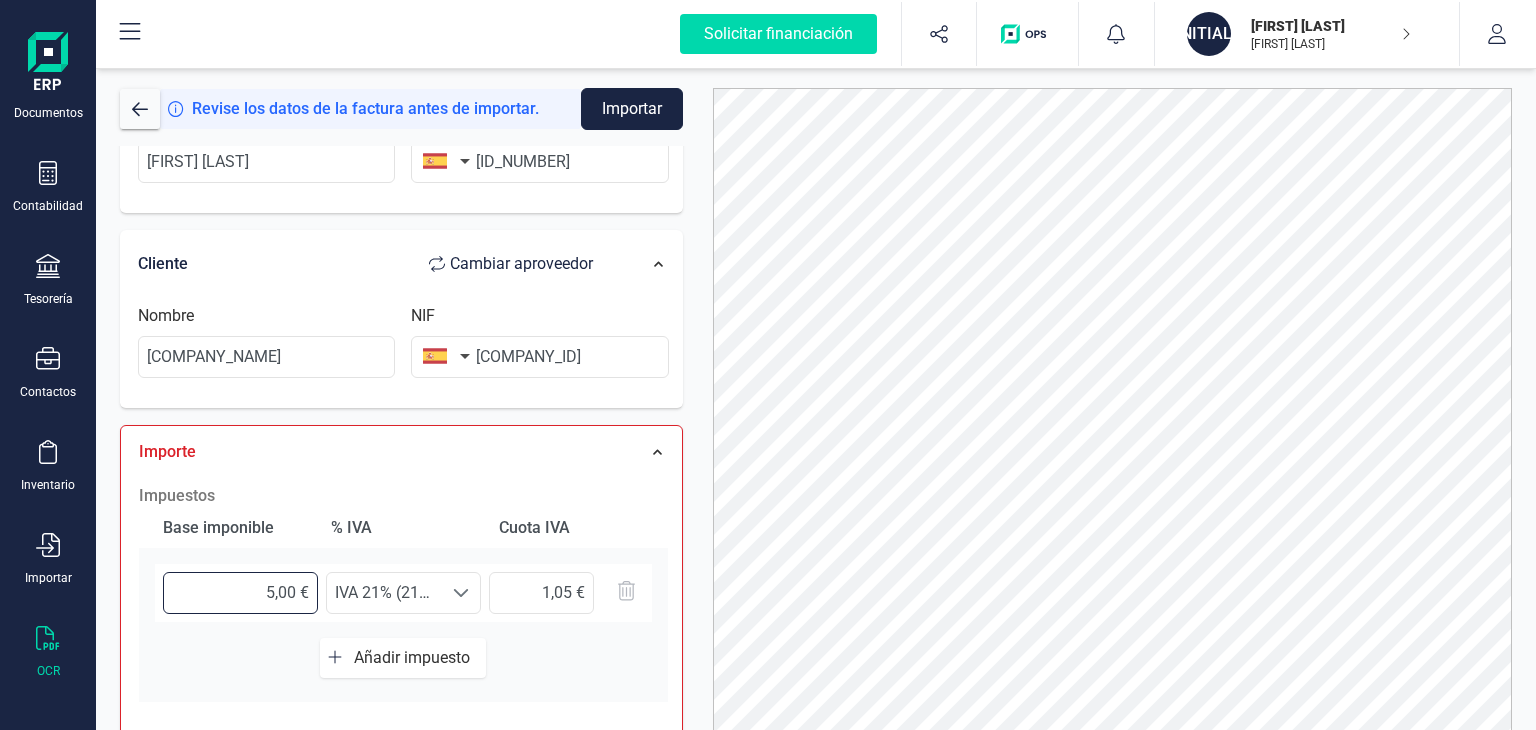 type on "52,00 €" 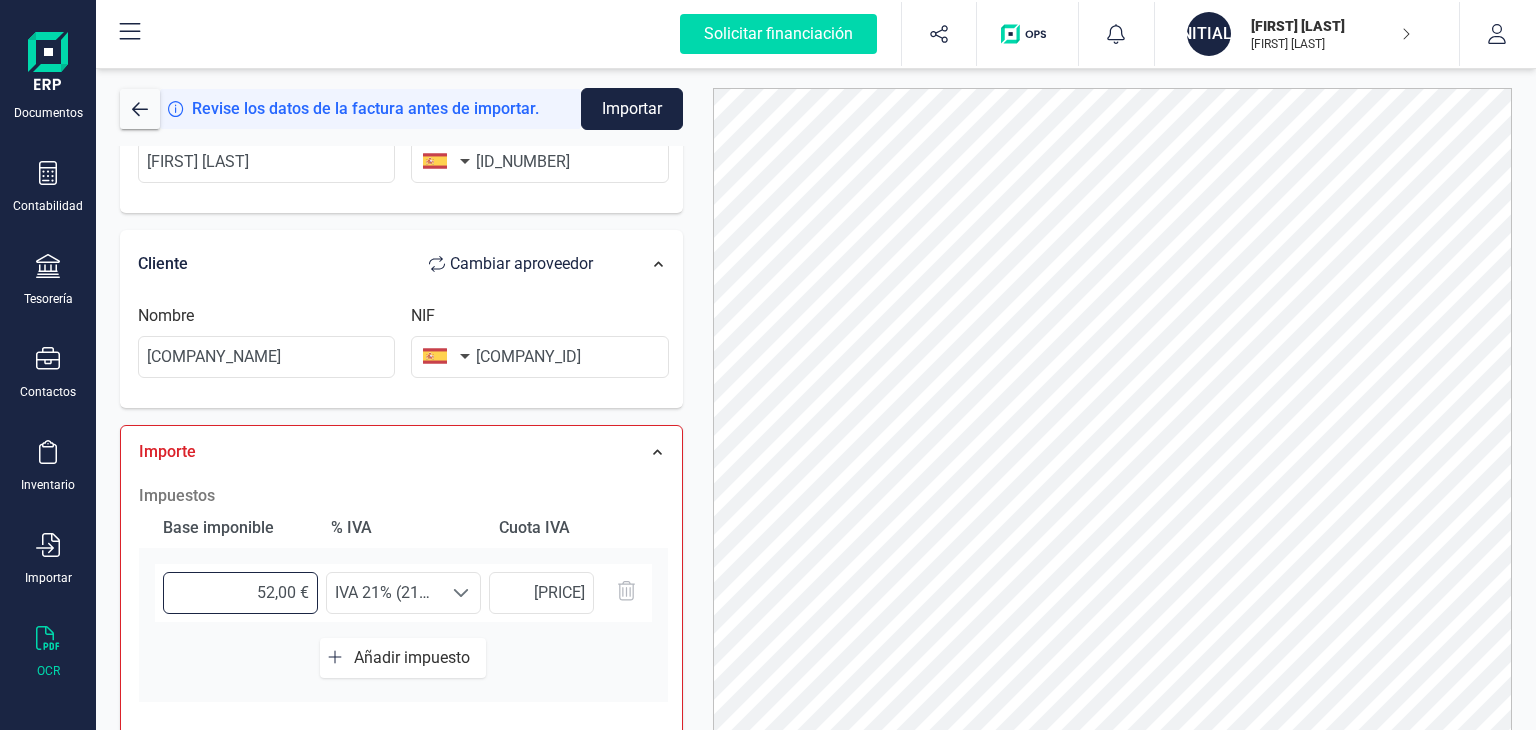 type on "[PRICE]" 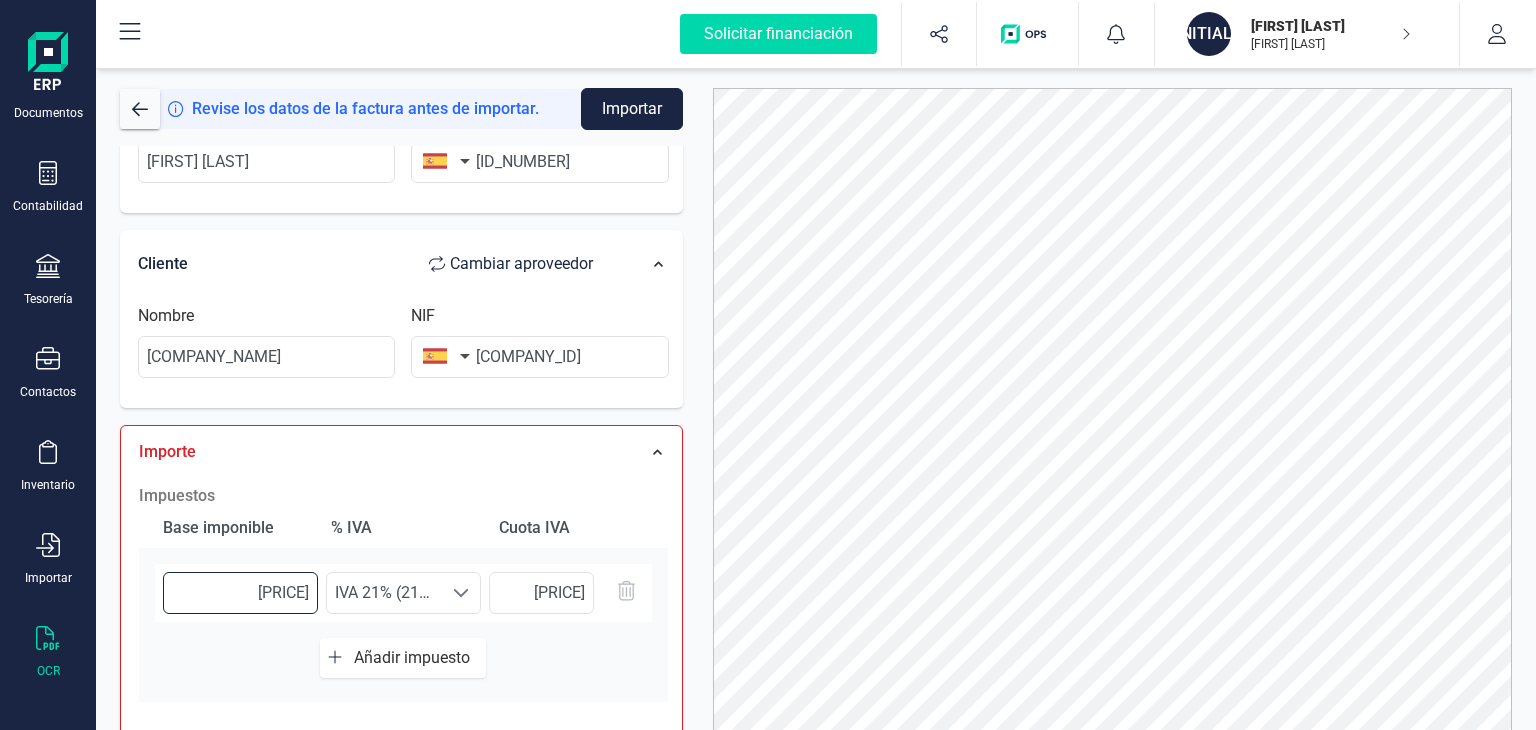 type on "[PRICE]" 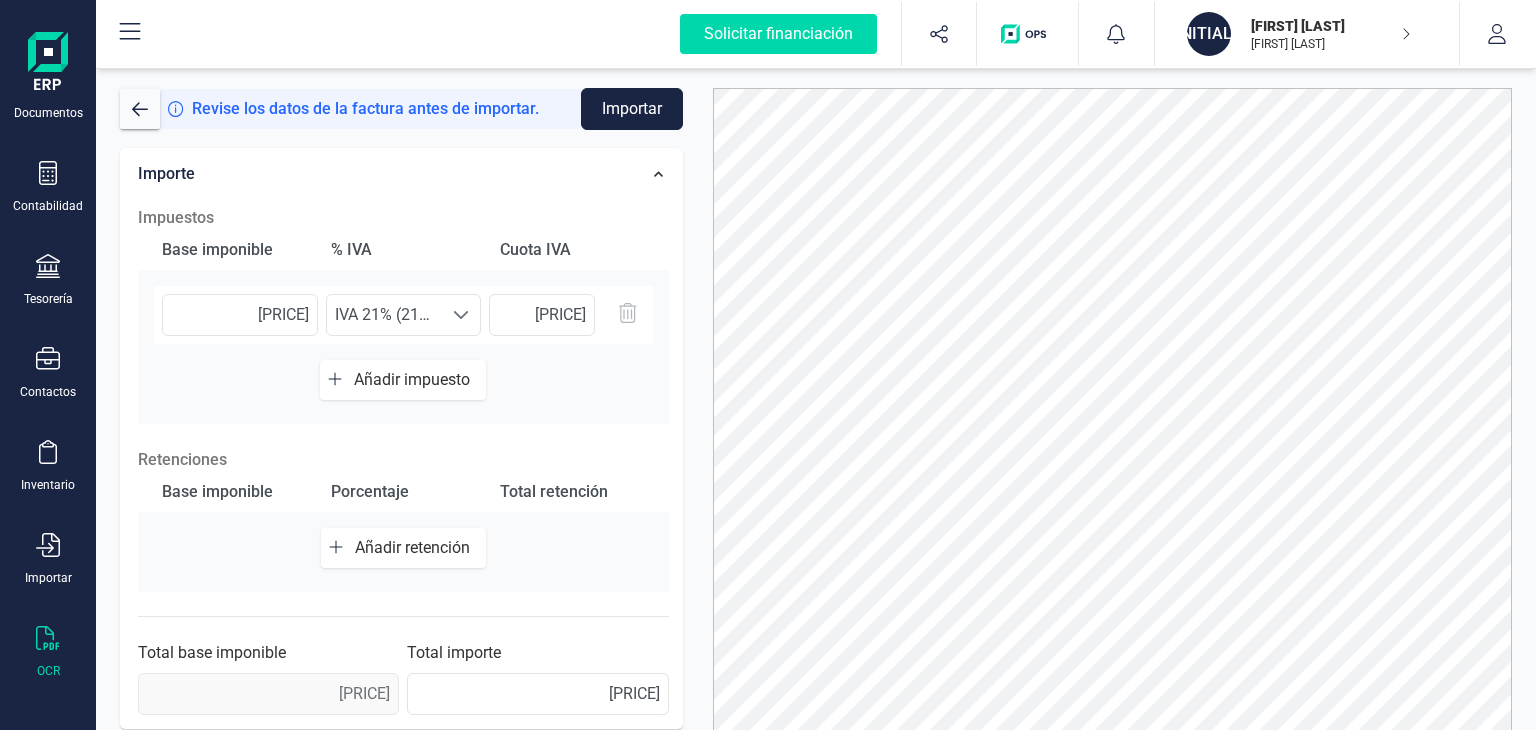 click on "Total base imponible [PRICE]" at bounding box center (268, 678) 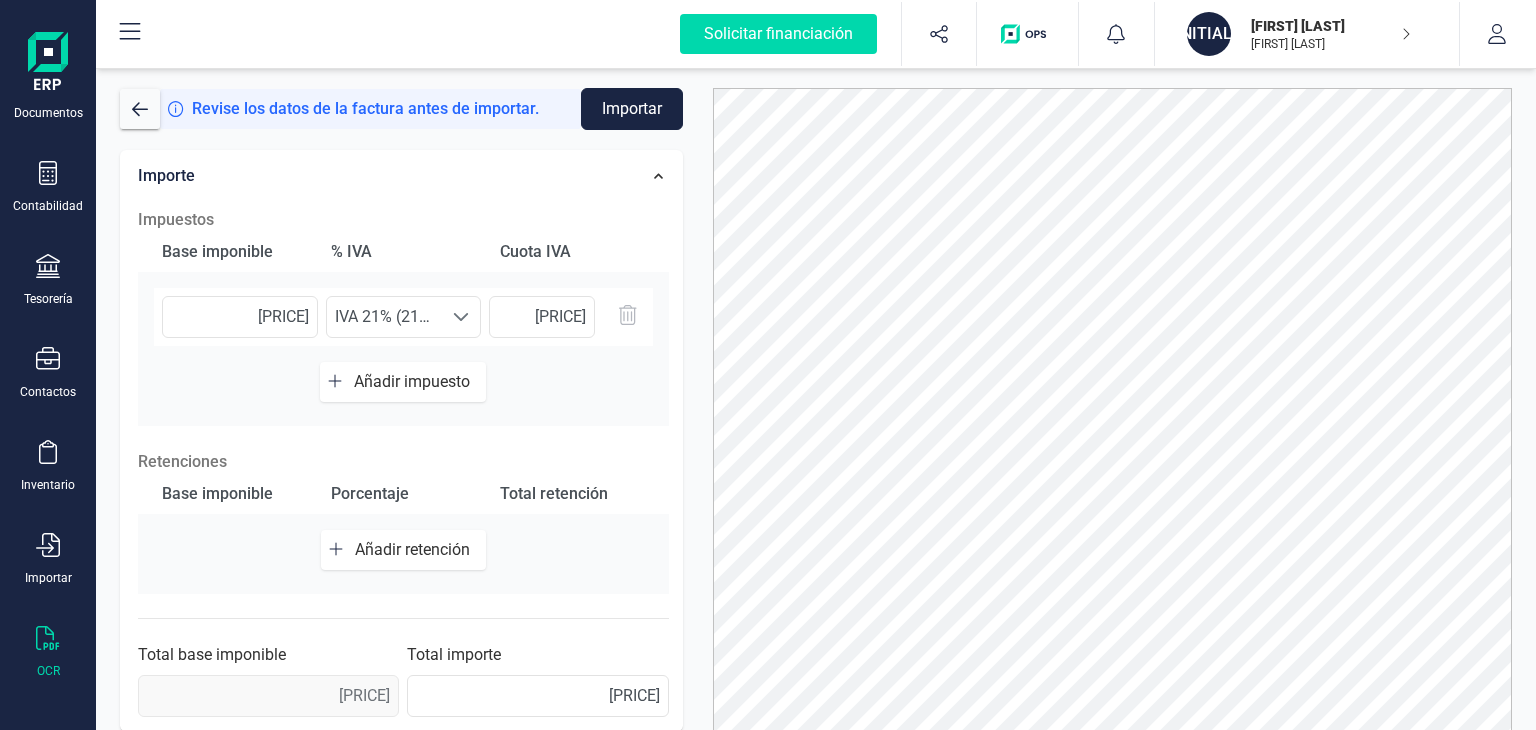 scroll, scrollTop: 108, scrollLeft: 0, axis: vertical 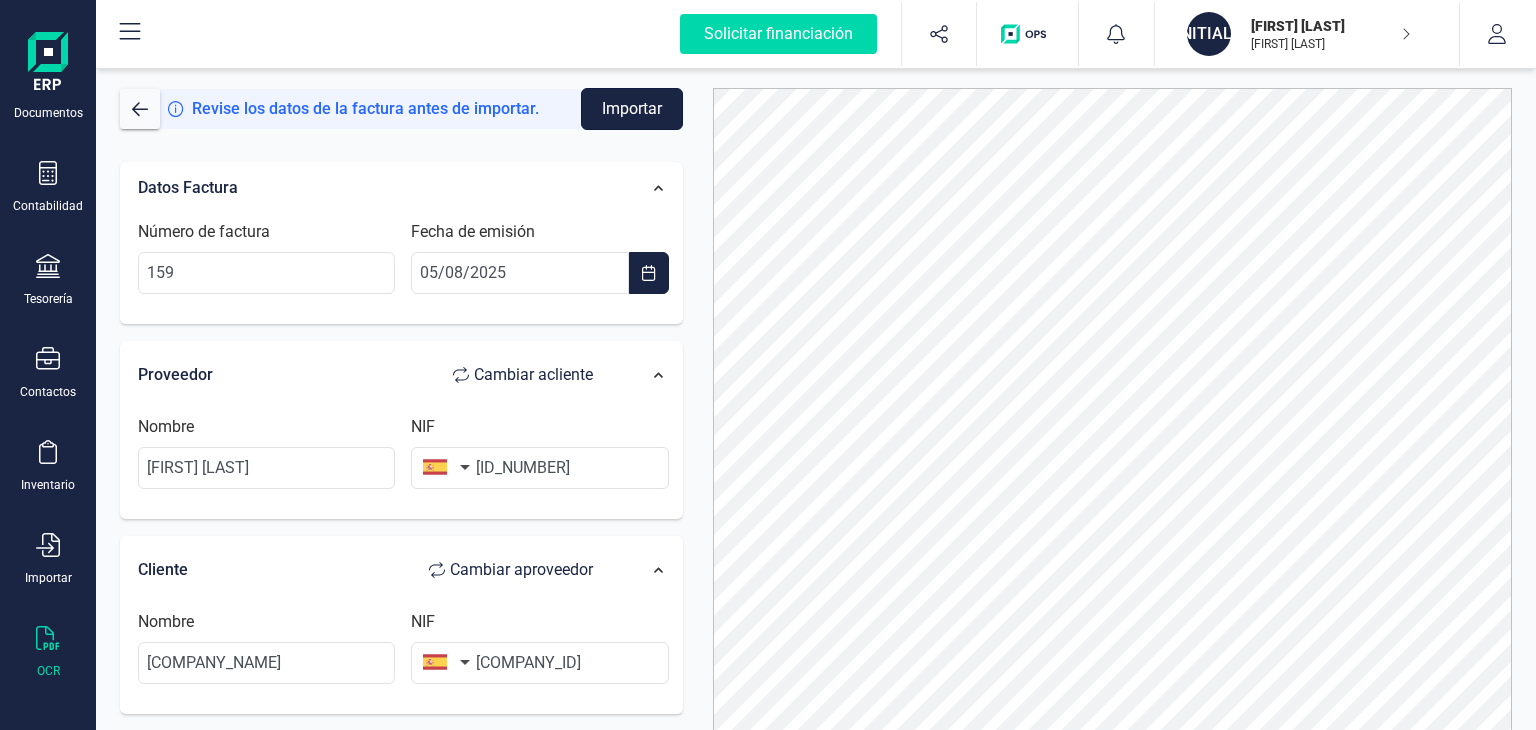 click on "Importar" at bounding box center (632, 109) 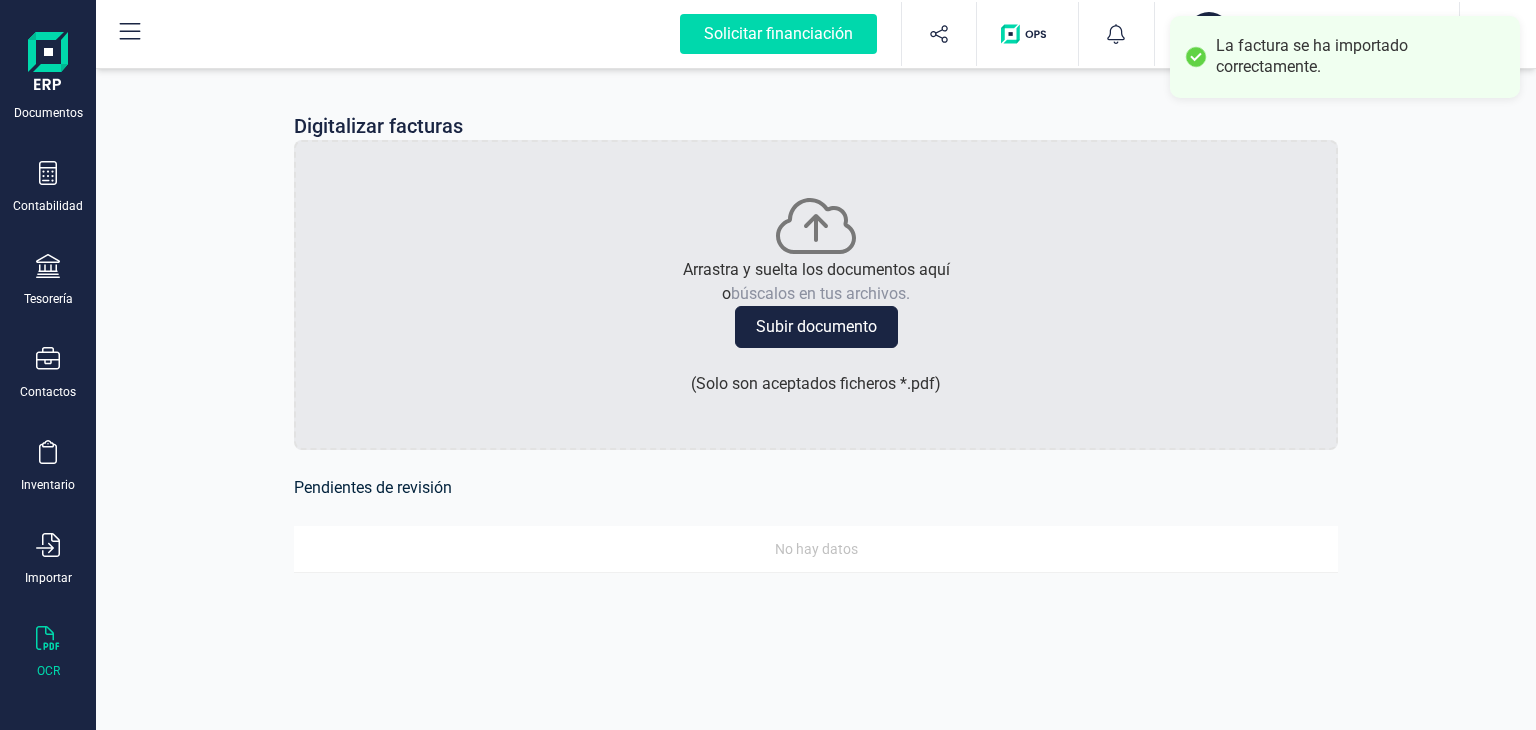 scroll, scrollTop: 0, scrollLeft: 0, axis: both 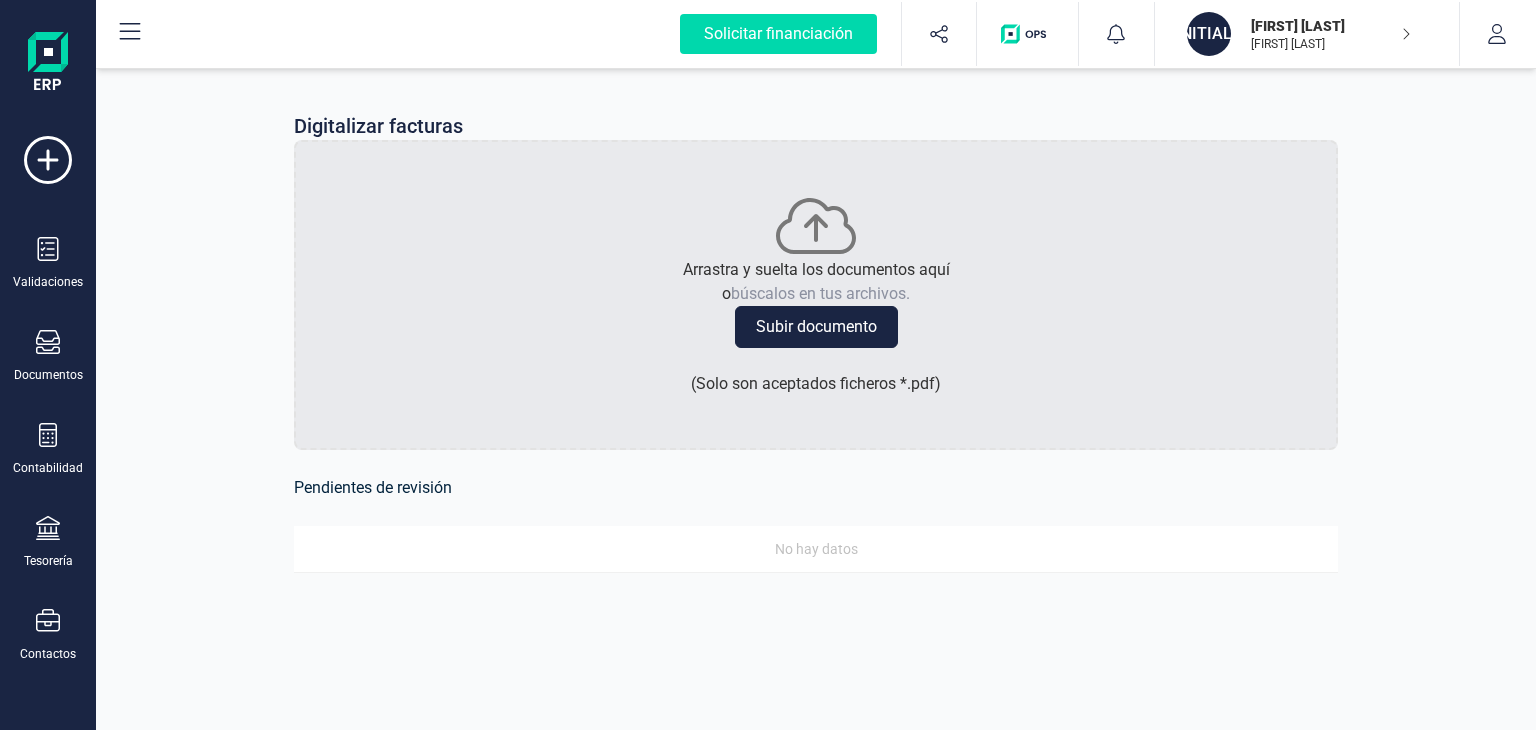click at bounding box center [48, 64] 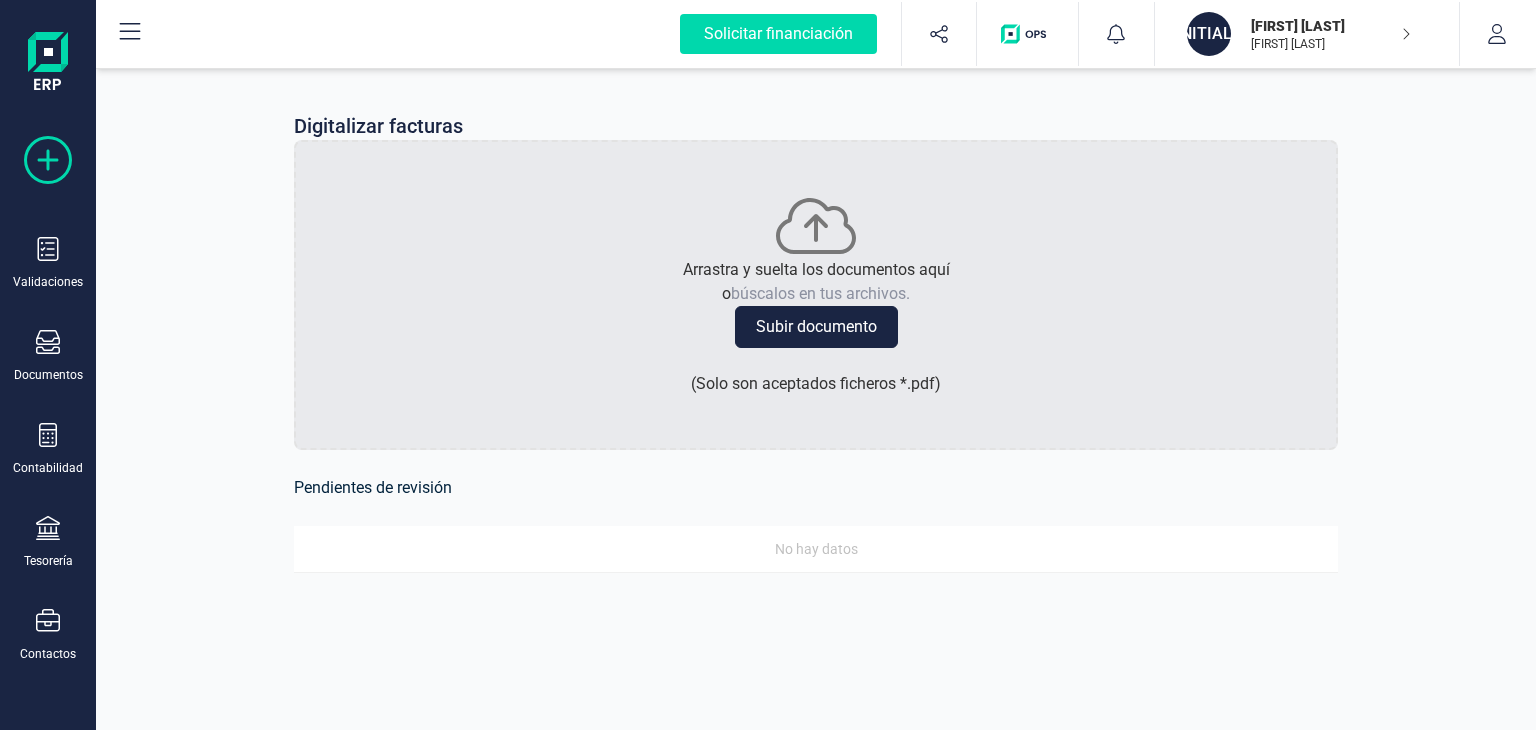 click 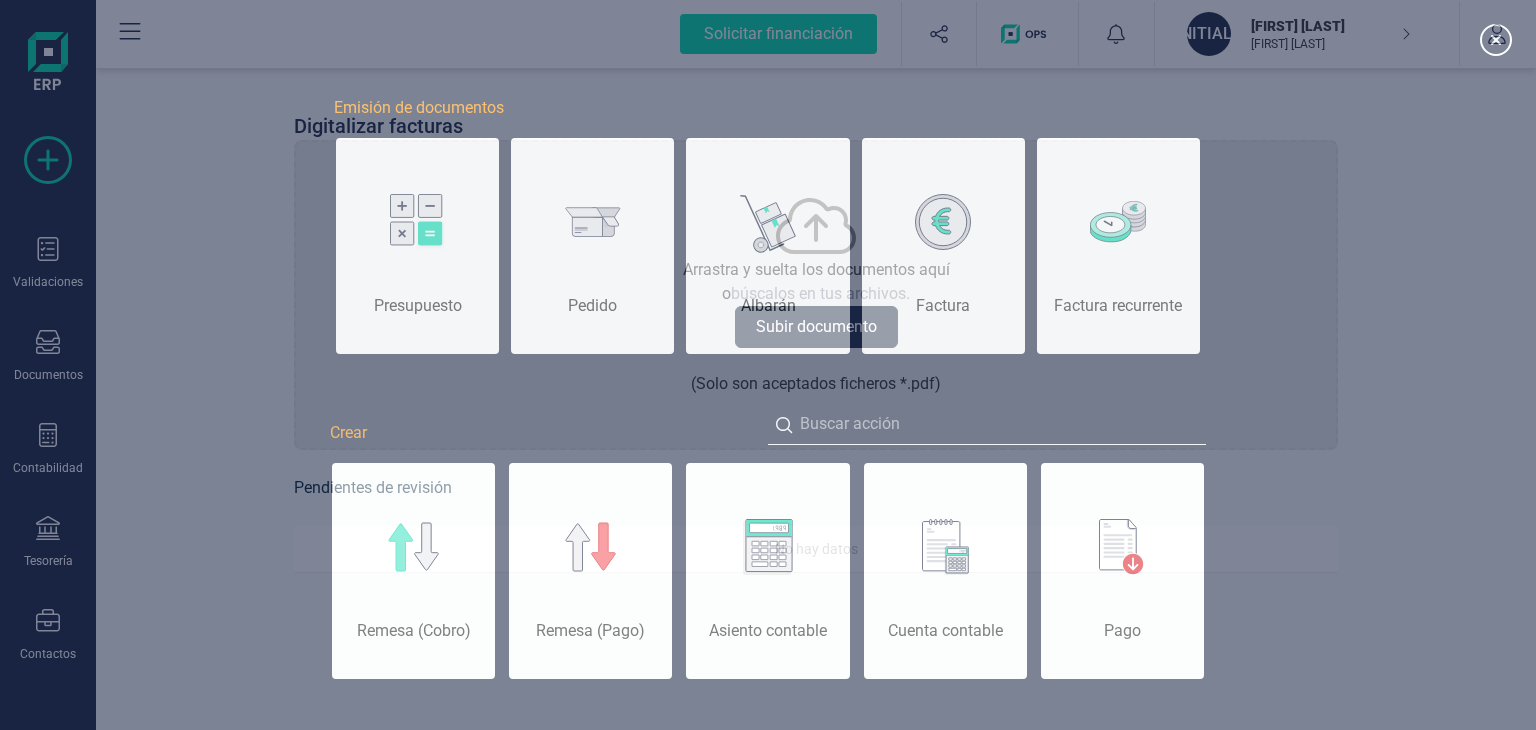 scroll, scrollTop: 0, scrollLeft: 100, axis: horizontal 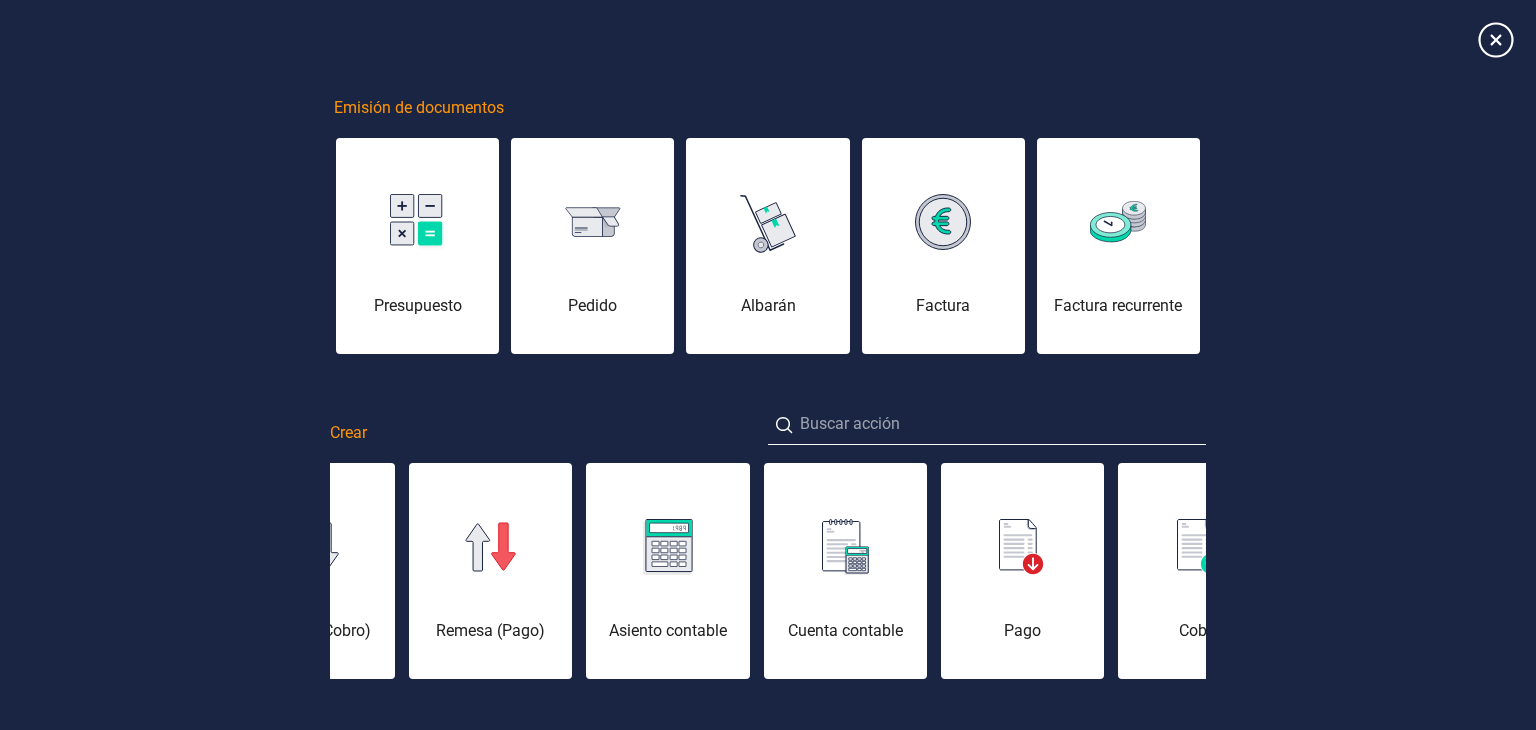 click 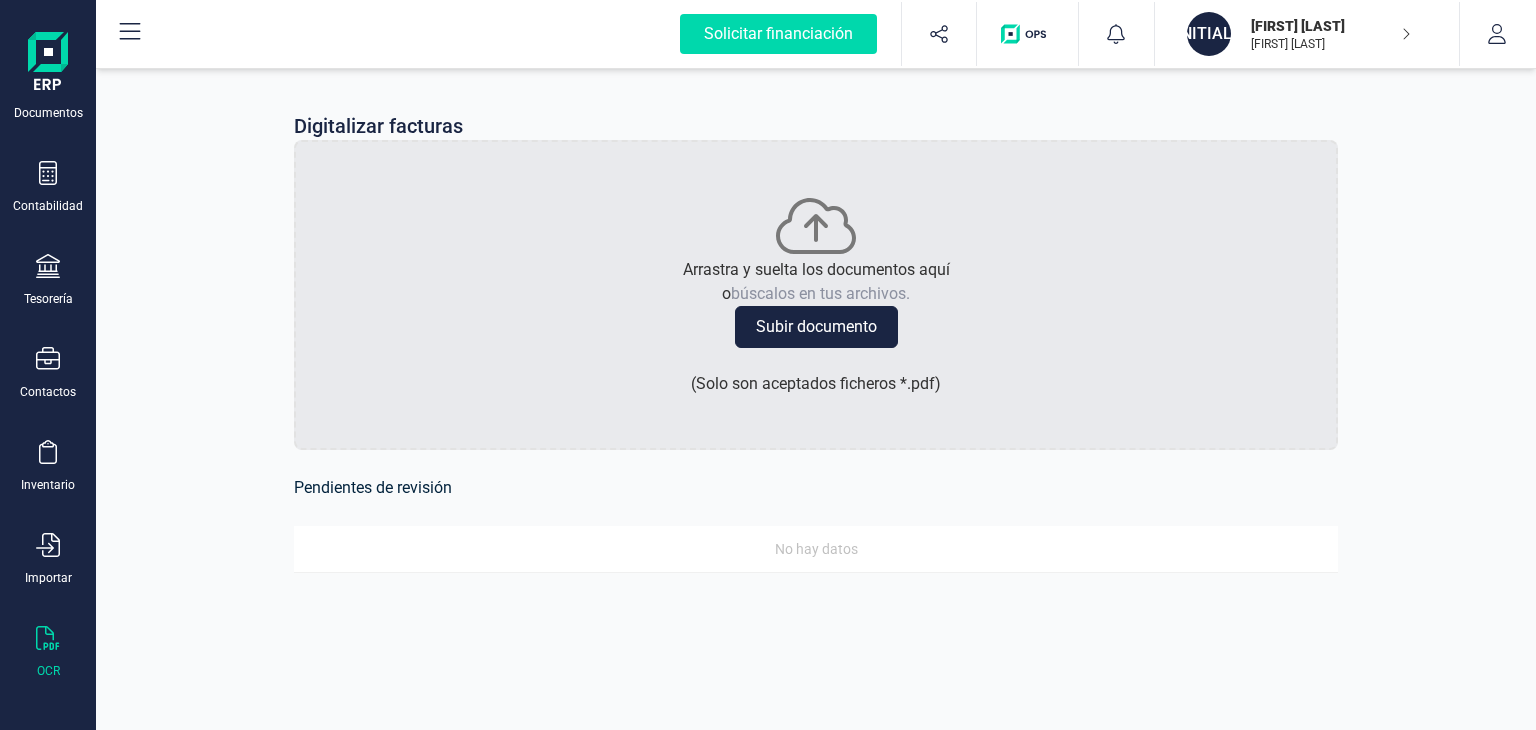 scroll, scrollTop: 0, scrollLeft: 0, axis: both 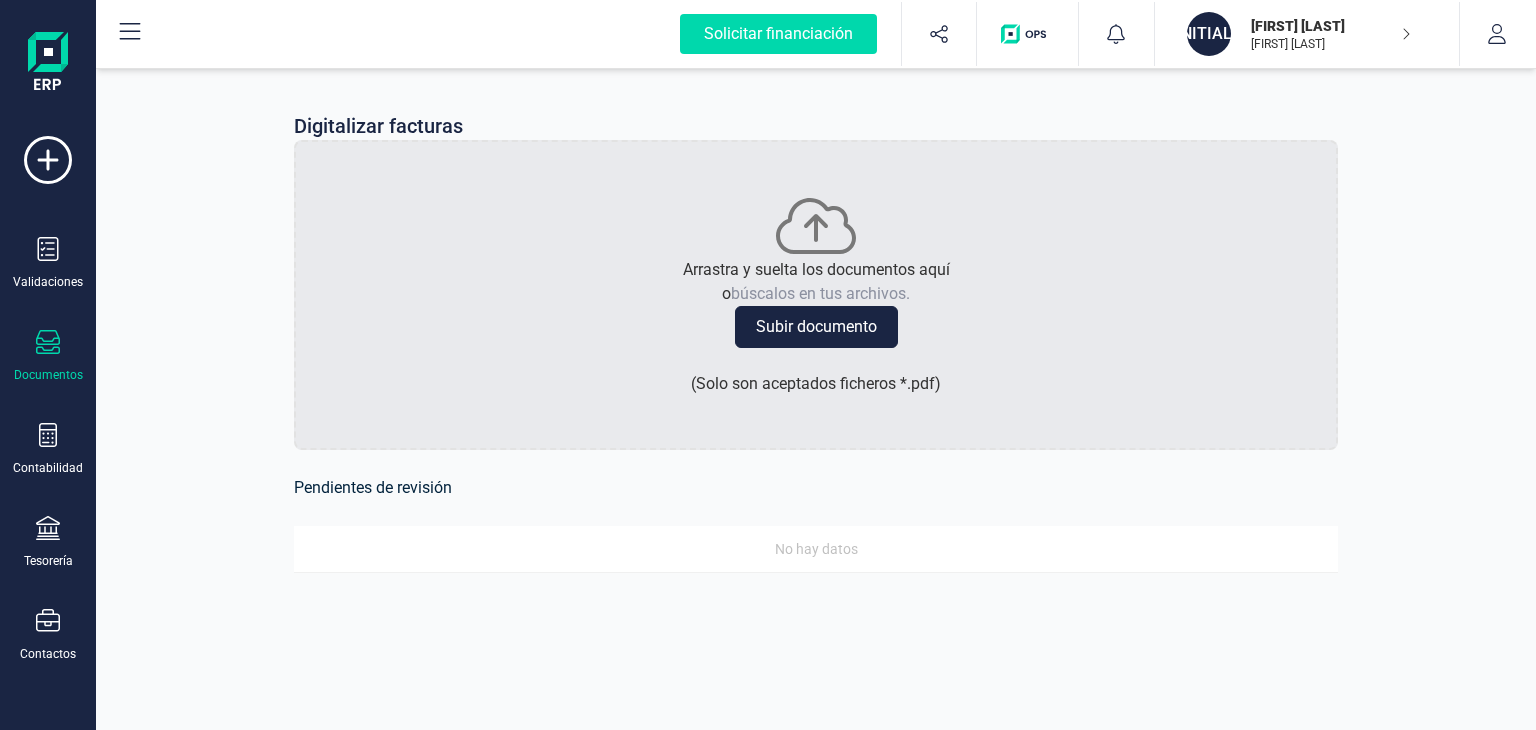 click at bounding box center [48, 344] 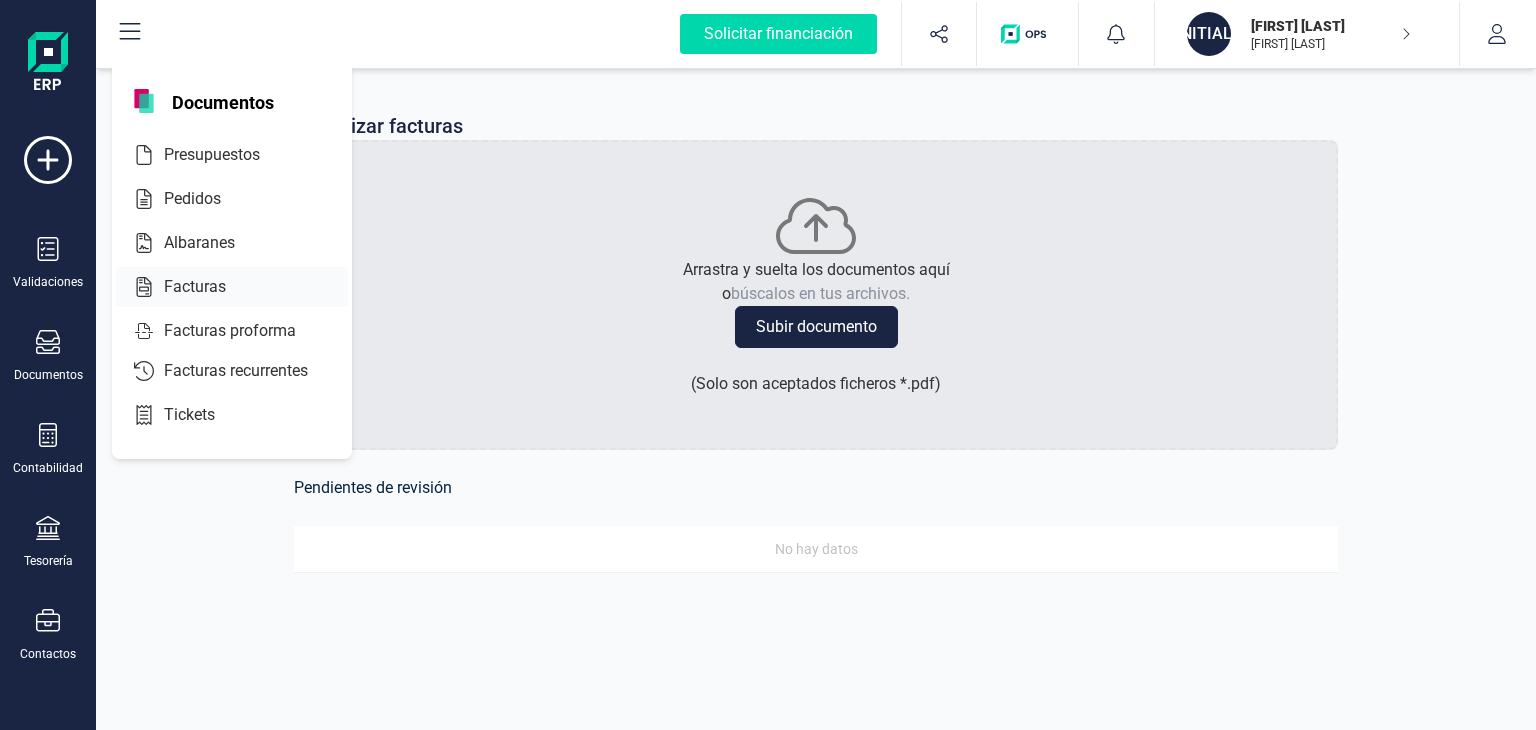 click on "Facturas" at bounding box center [209, 287] 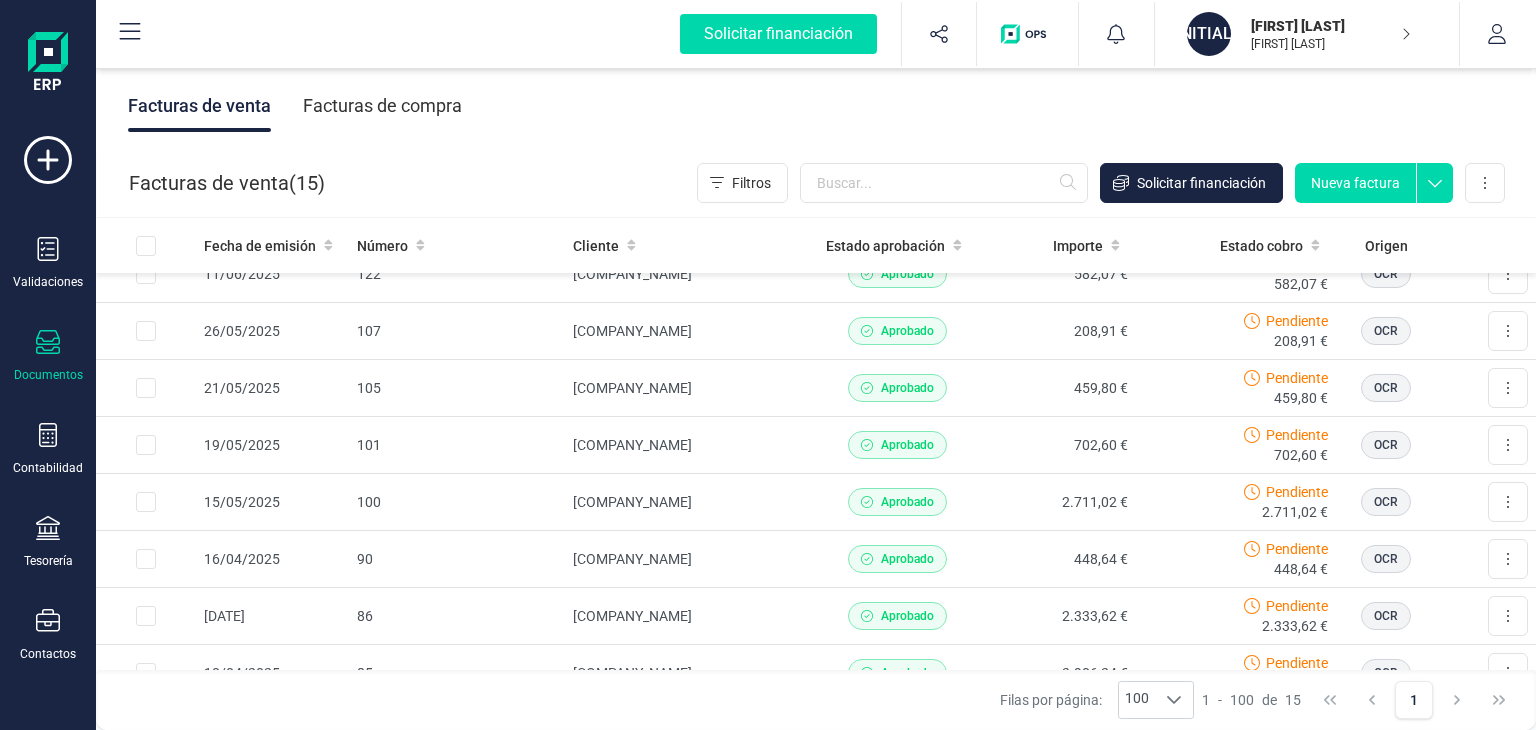 scroll, scrollTop: 0, scrollLeft: 0, axis: both 